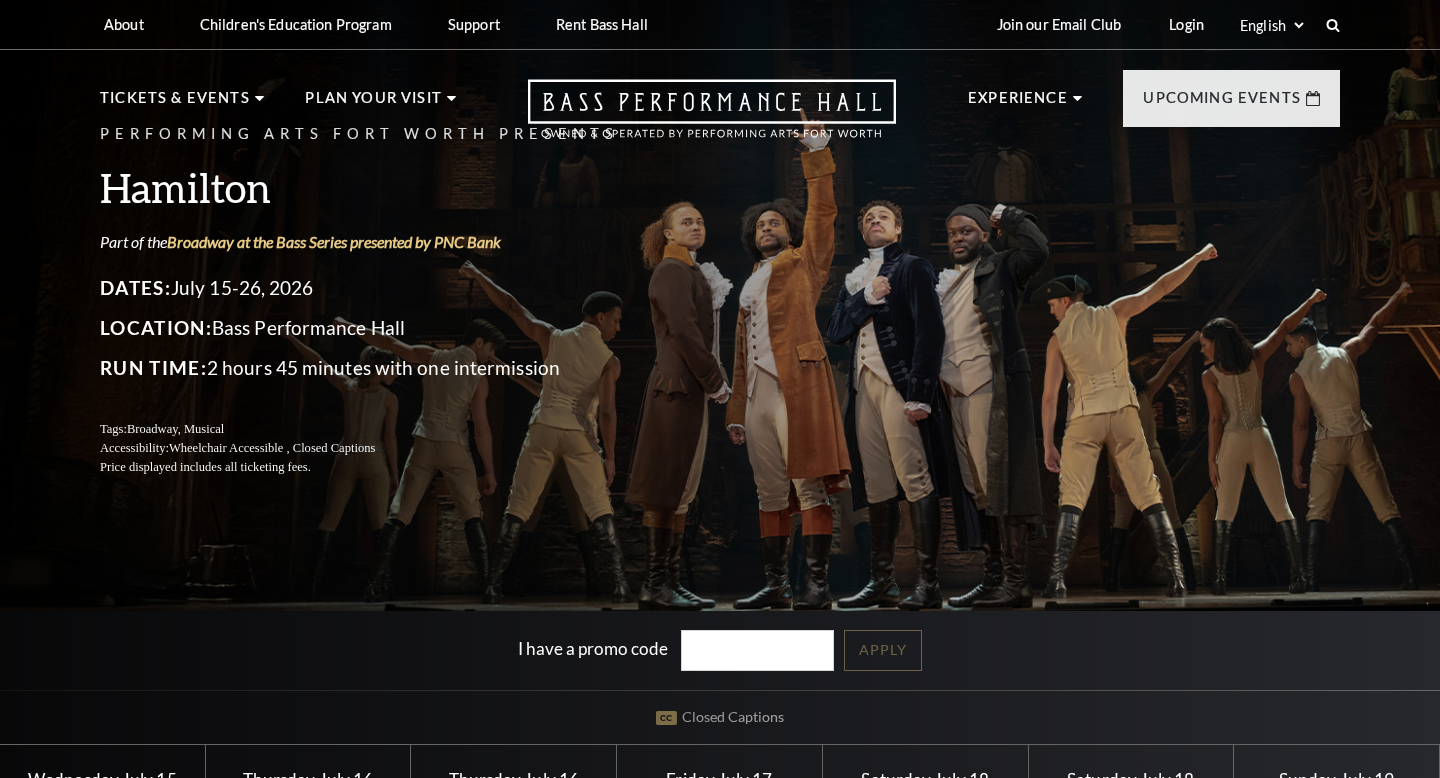 scroll, scrollTop: 0, scrollLeft: 0, axis: both 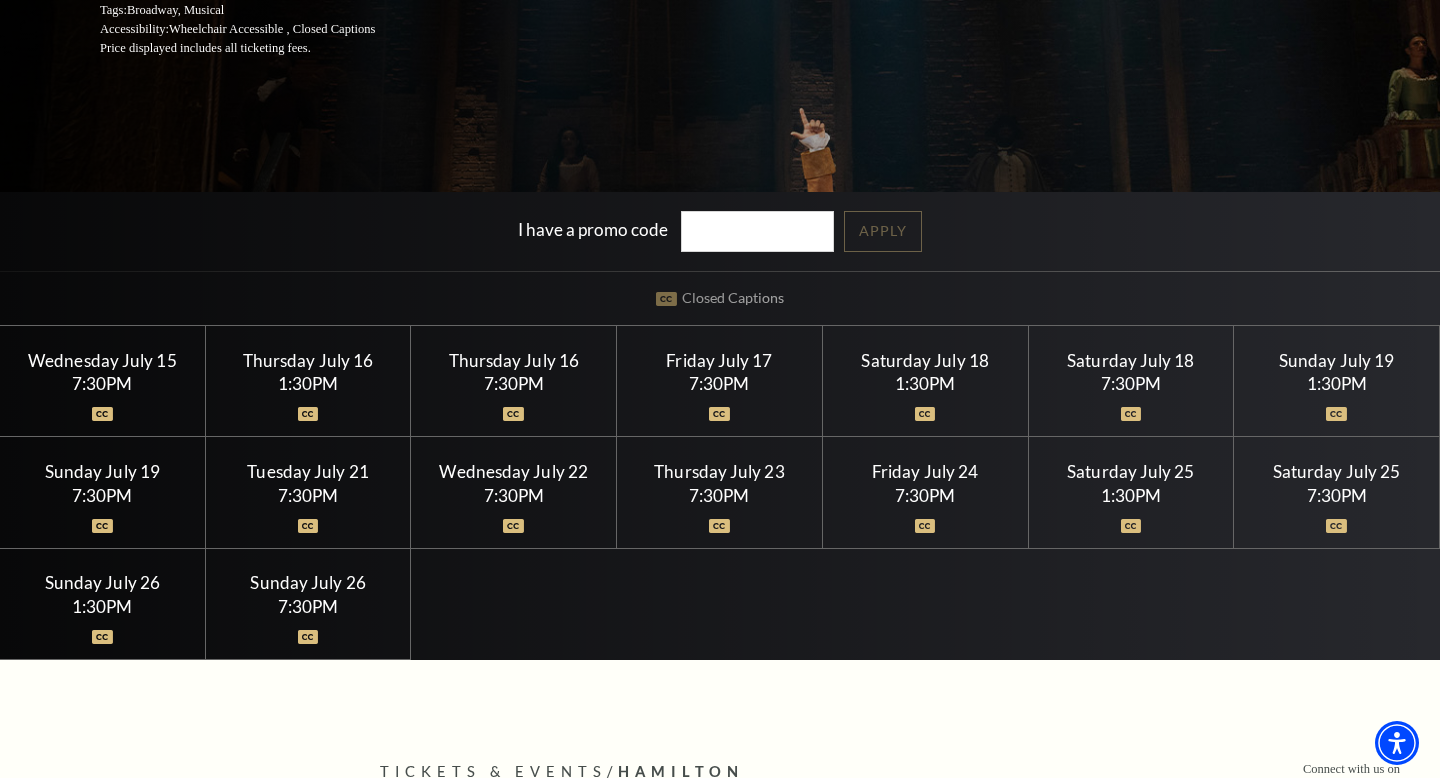 click at bounding box center (513, 526) 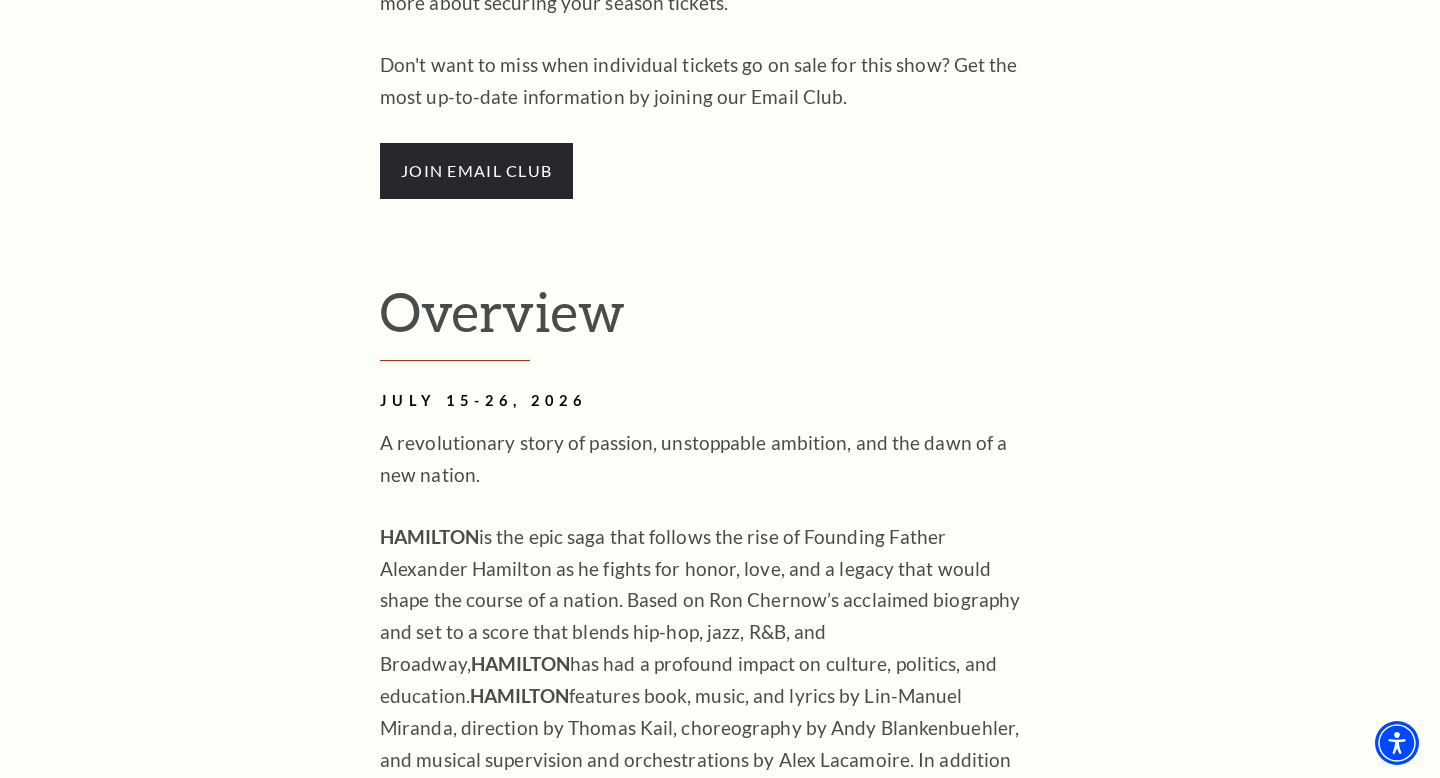 scroll, scrollTop: 1311, scrollLeft: 0, axis: vertical 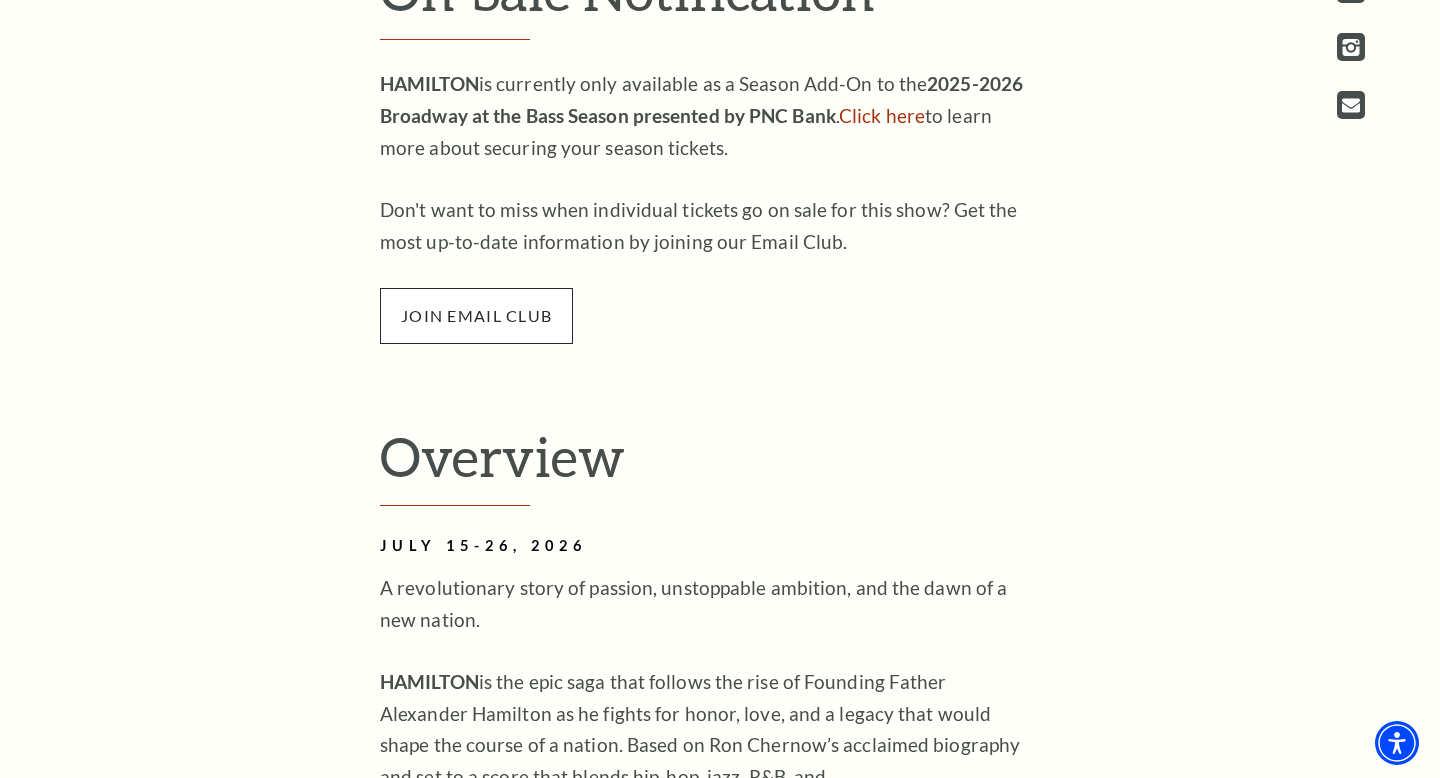 click on "join email club" at bounding box center (476, 316) 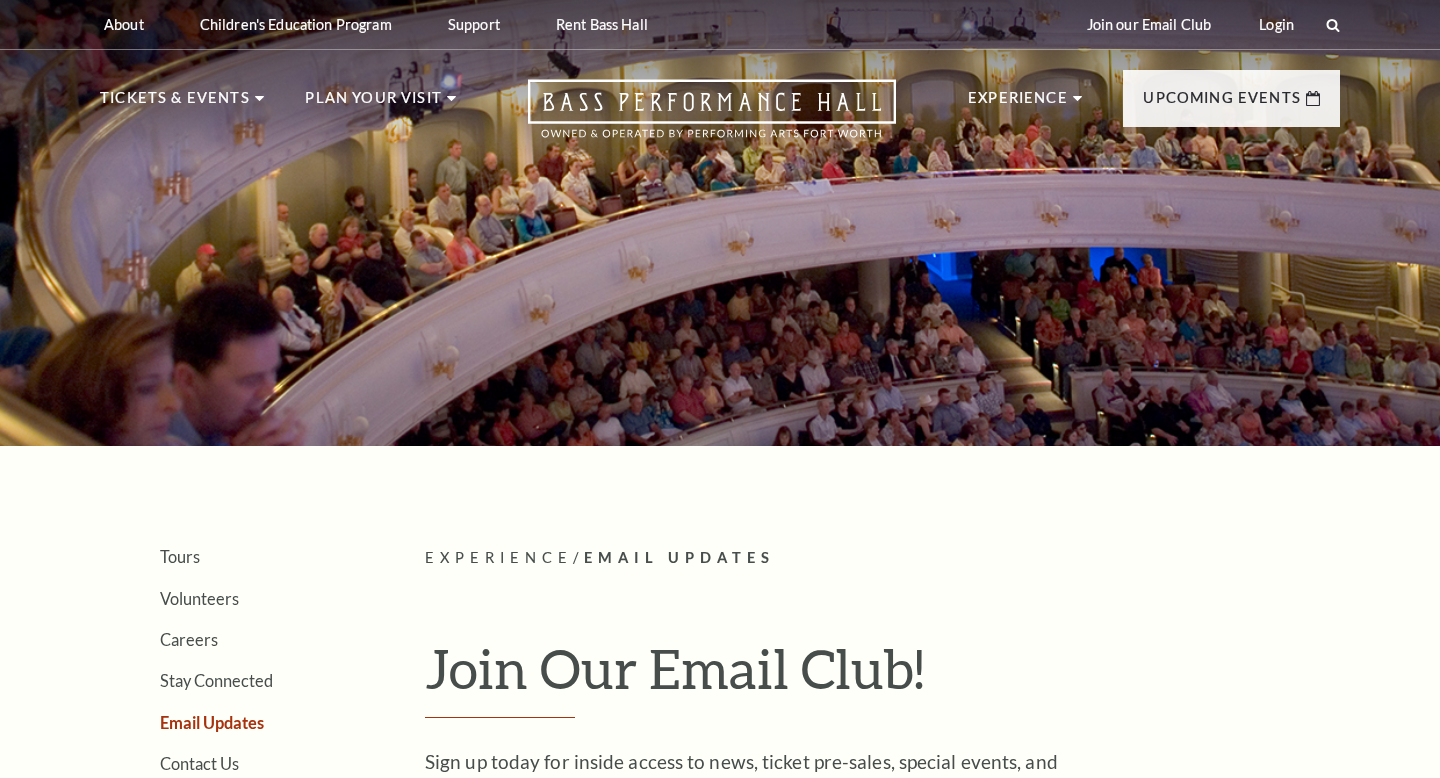 scroll, scrollTop: 0, scrollLeft: 0, axis: both 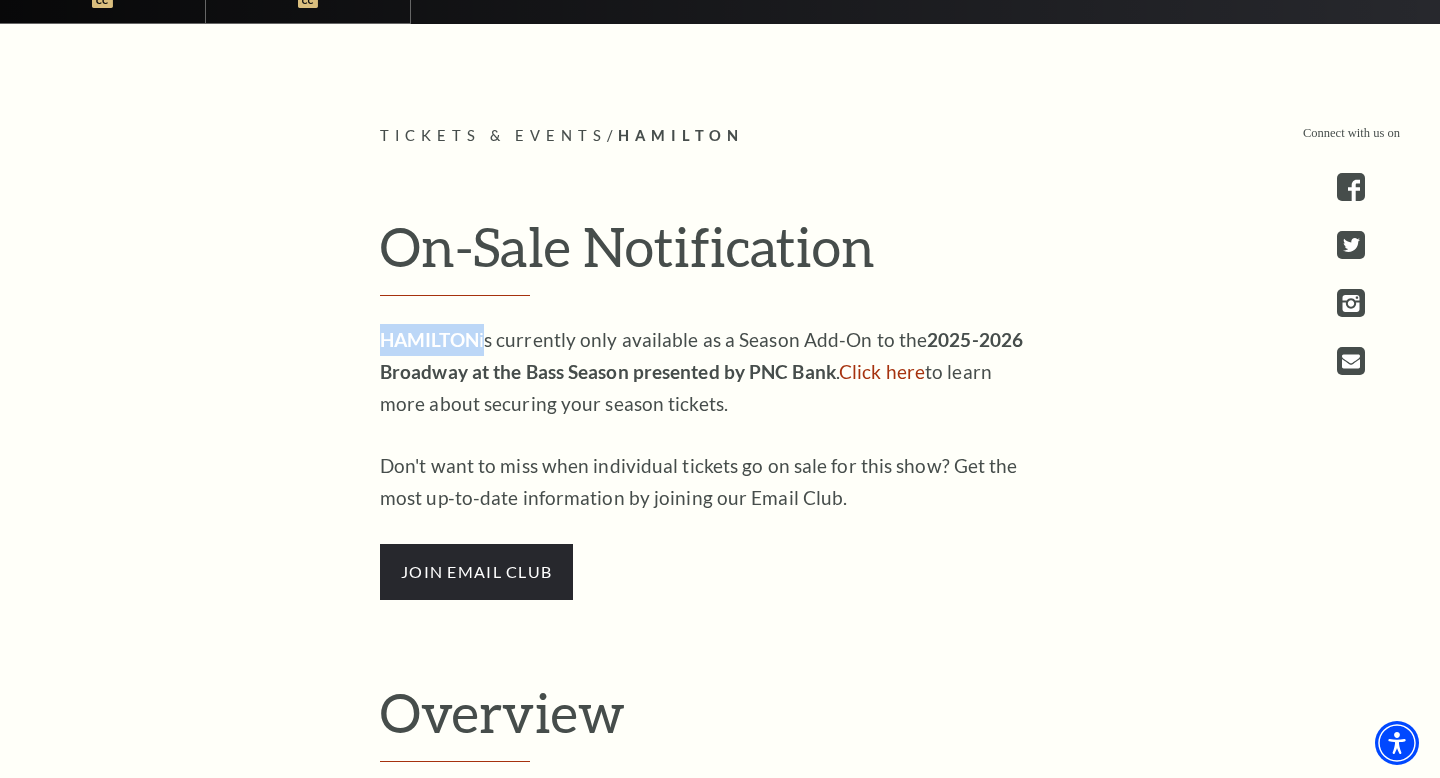 drag, startPoint x: 373, startPoint y: 337, endPoint x: 479, endPoint y: 334, distance: 106.04244 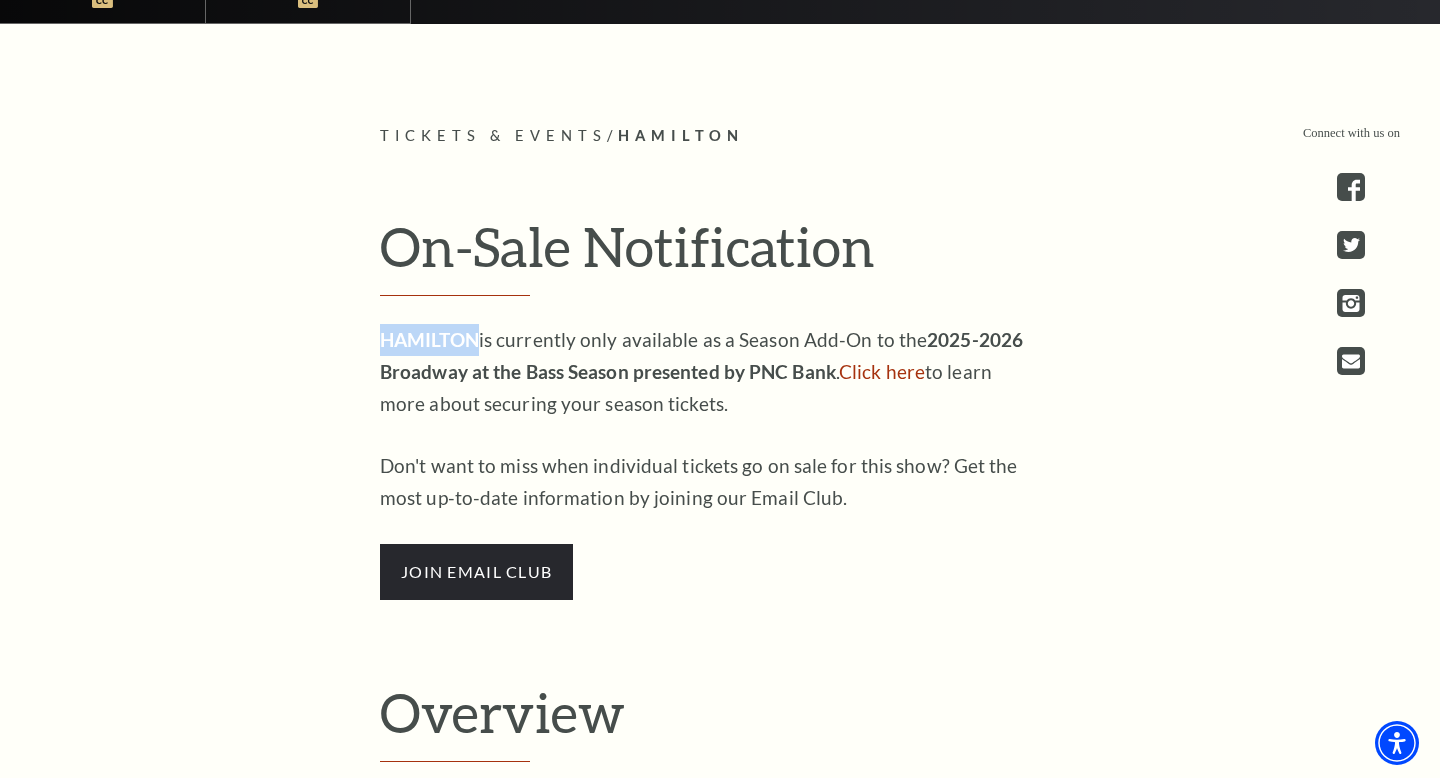 copy on "HAMILTON" 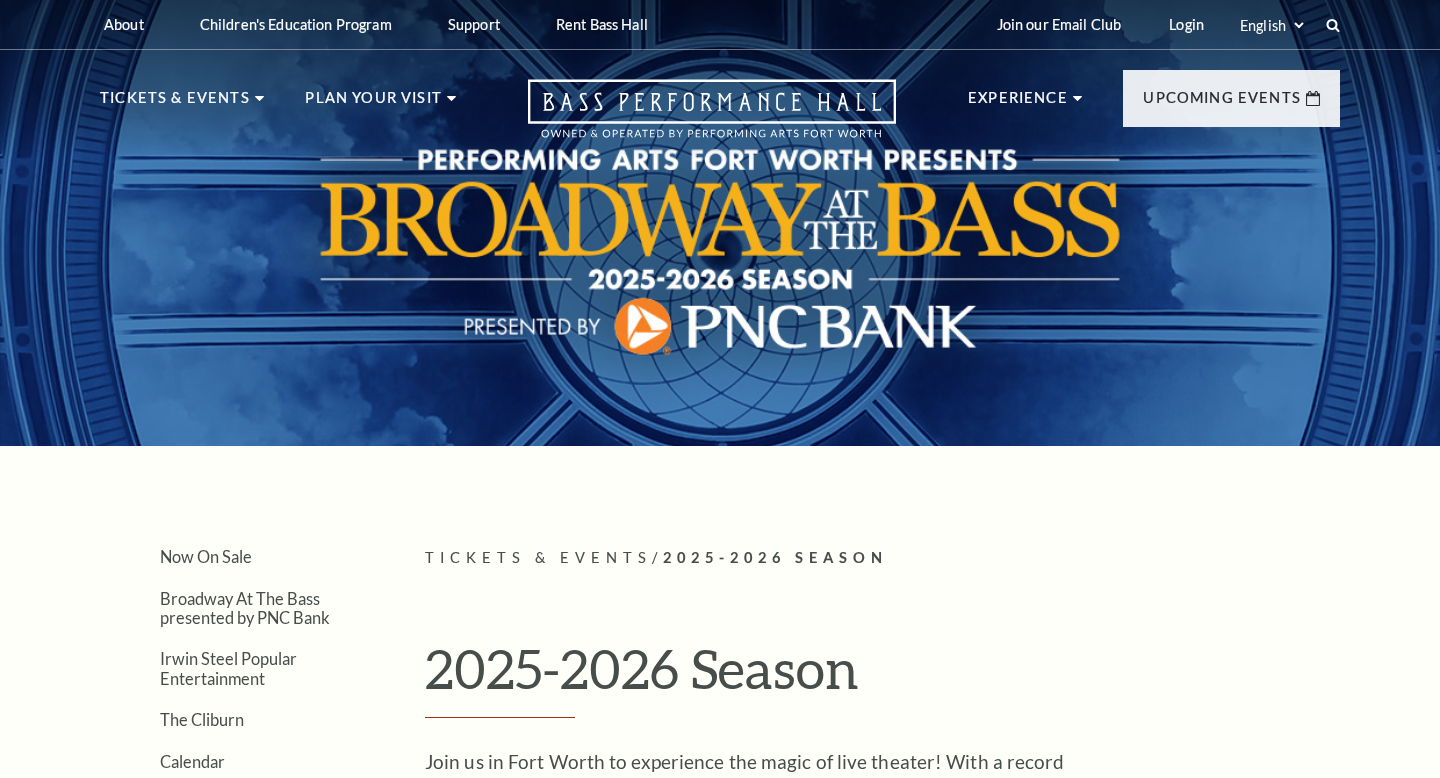 scroll, scrollTop: 0, scrollLeft: 0, axis: both 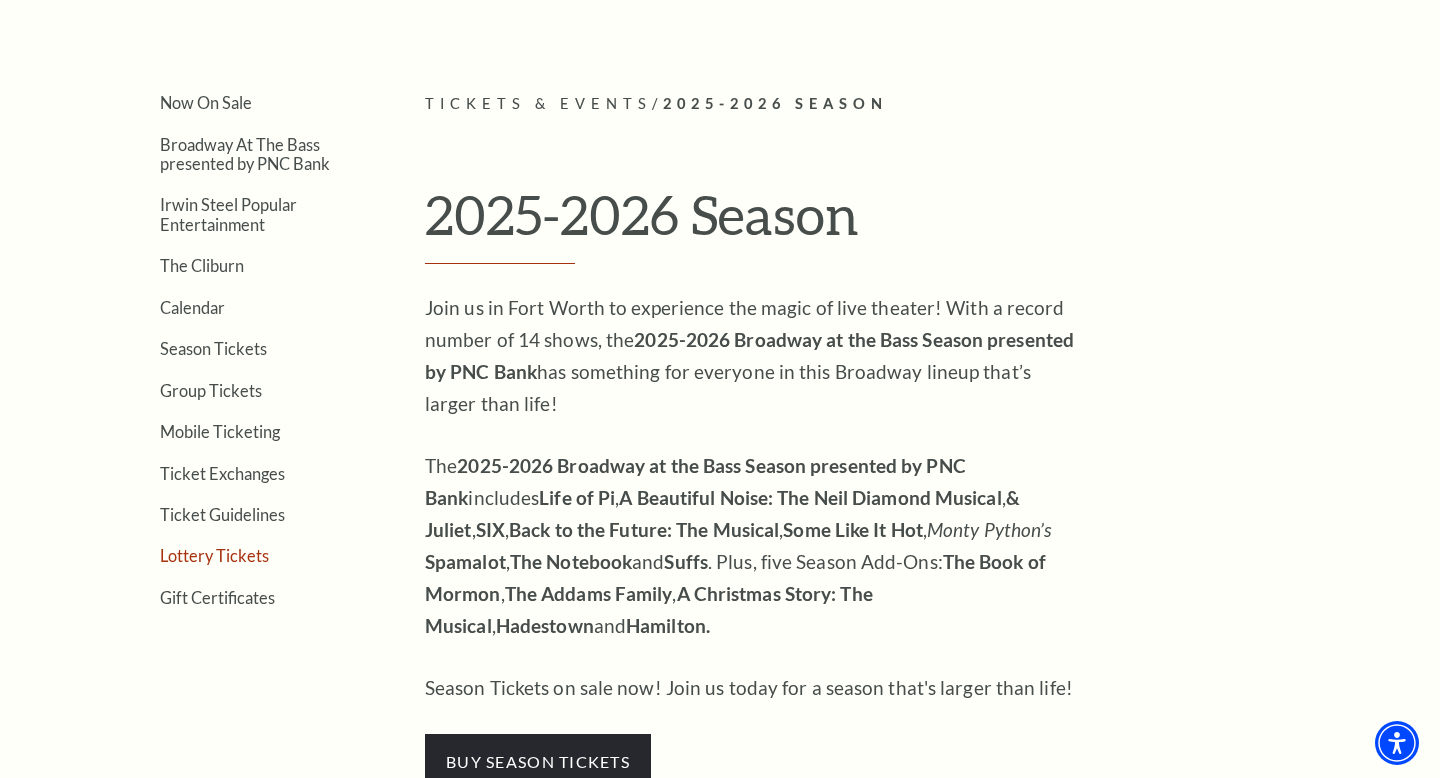 click on "Lottery Tickets" at bounding box center [214, 555] 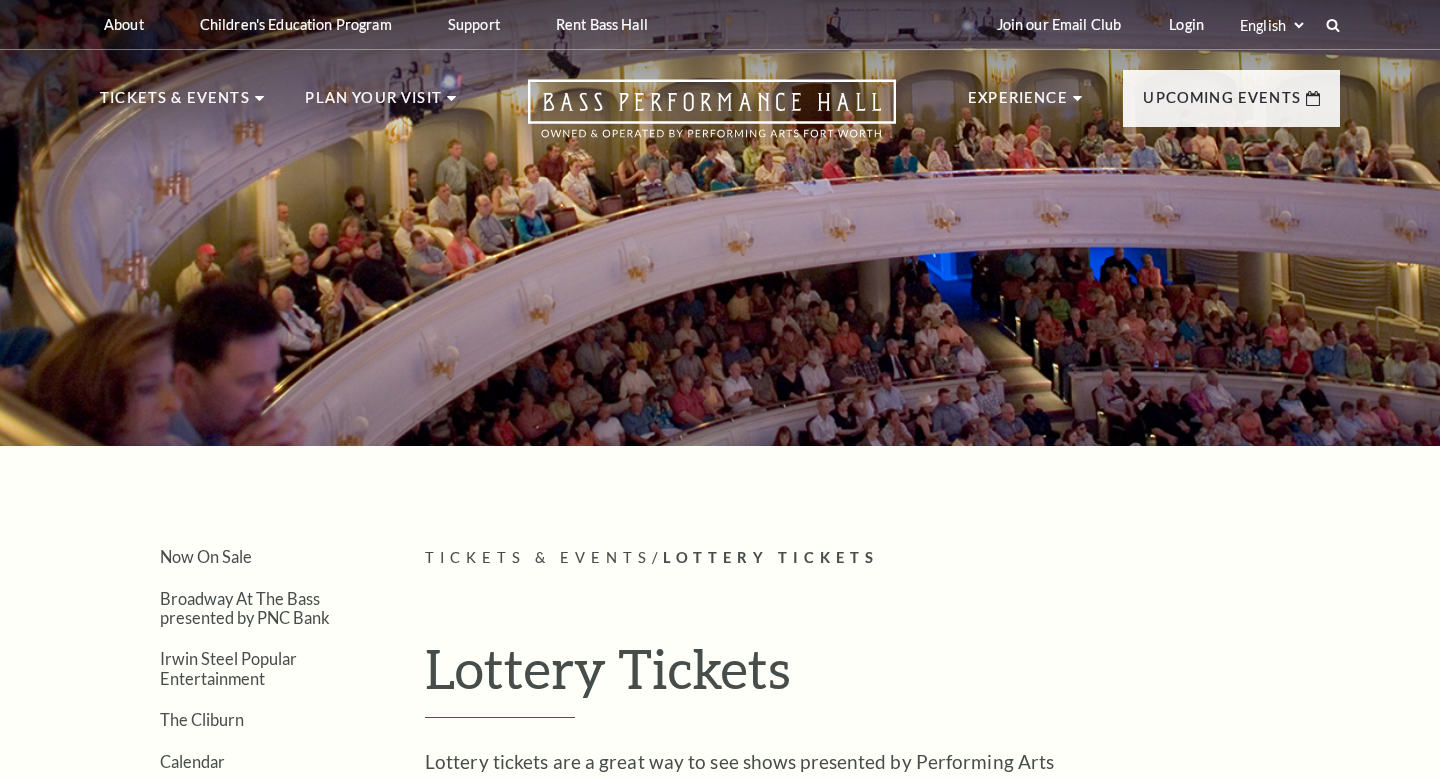 scroll, scrollTop: 0, scrollLeft: 0, axis: both 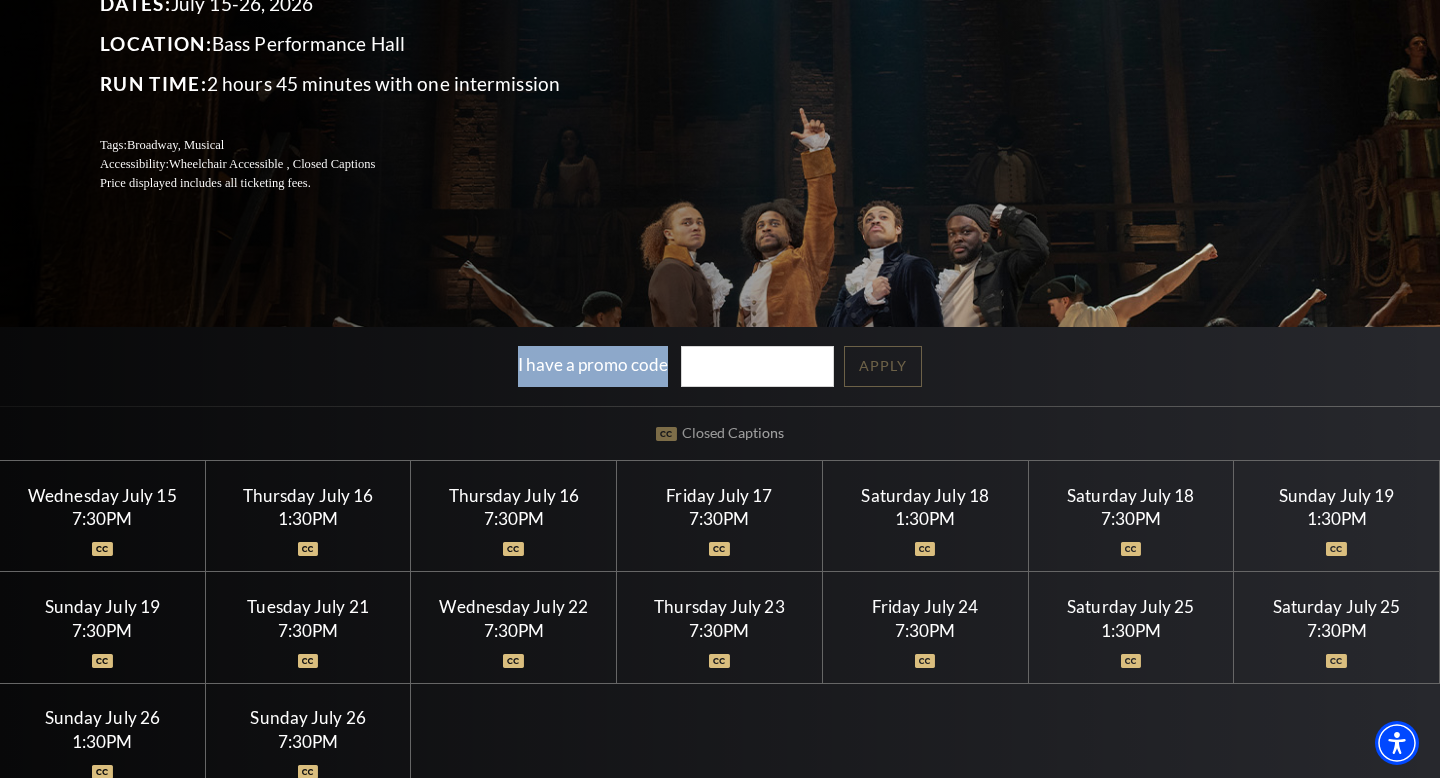 drag, startPoint x: 505, startPoint y: 359, endPoint x: 646, endPoint y: 357, distance: 141.01419 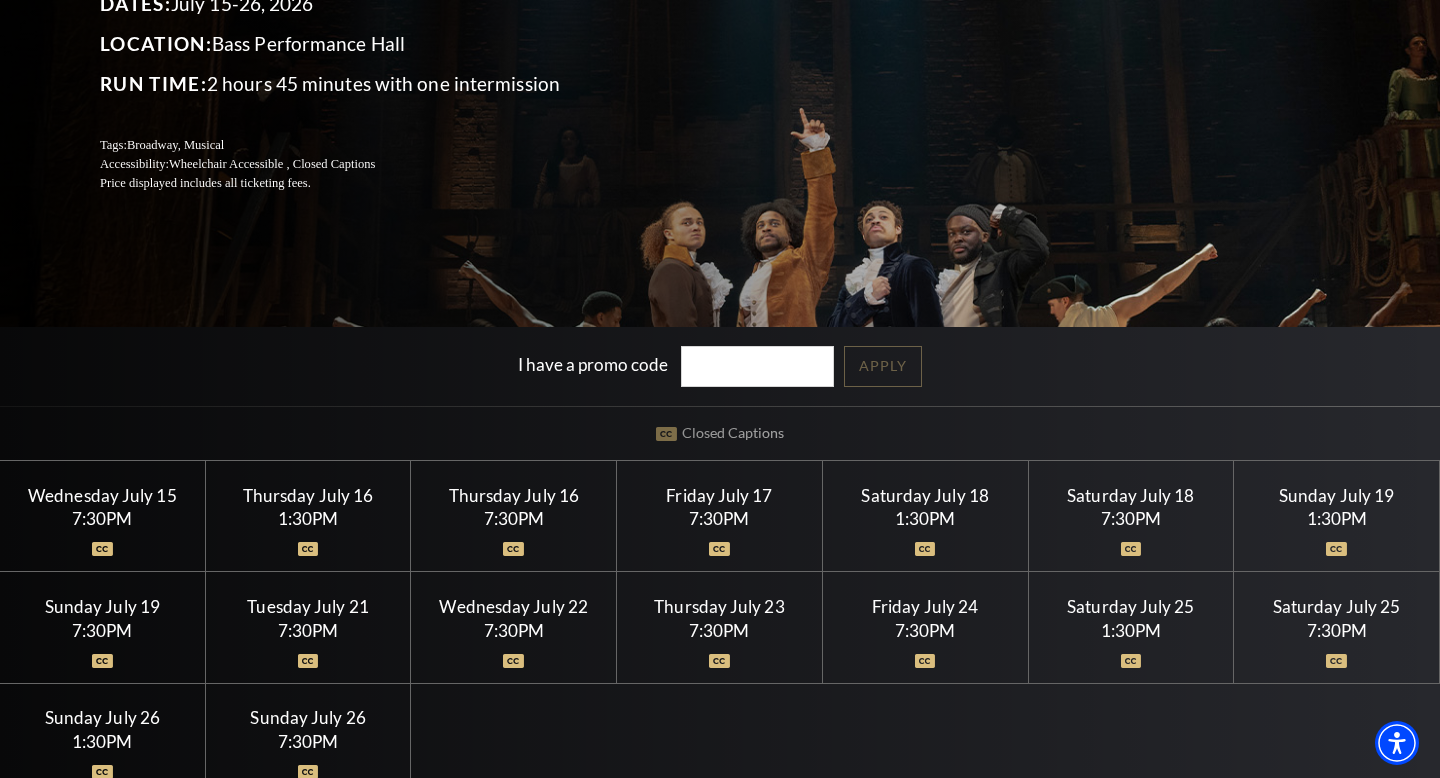 click on "I have a promo code     Apply" at bounding box center [720, 366] 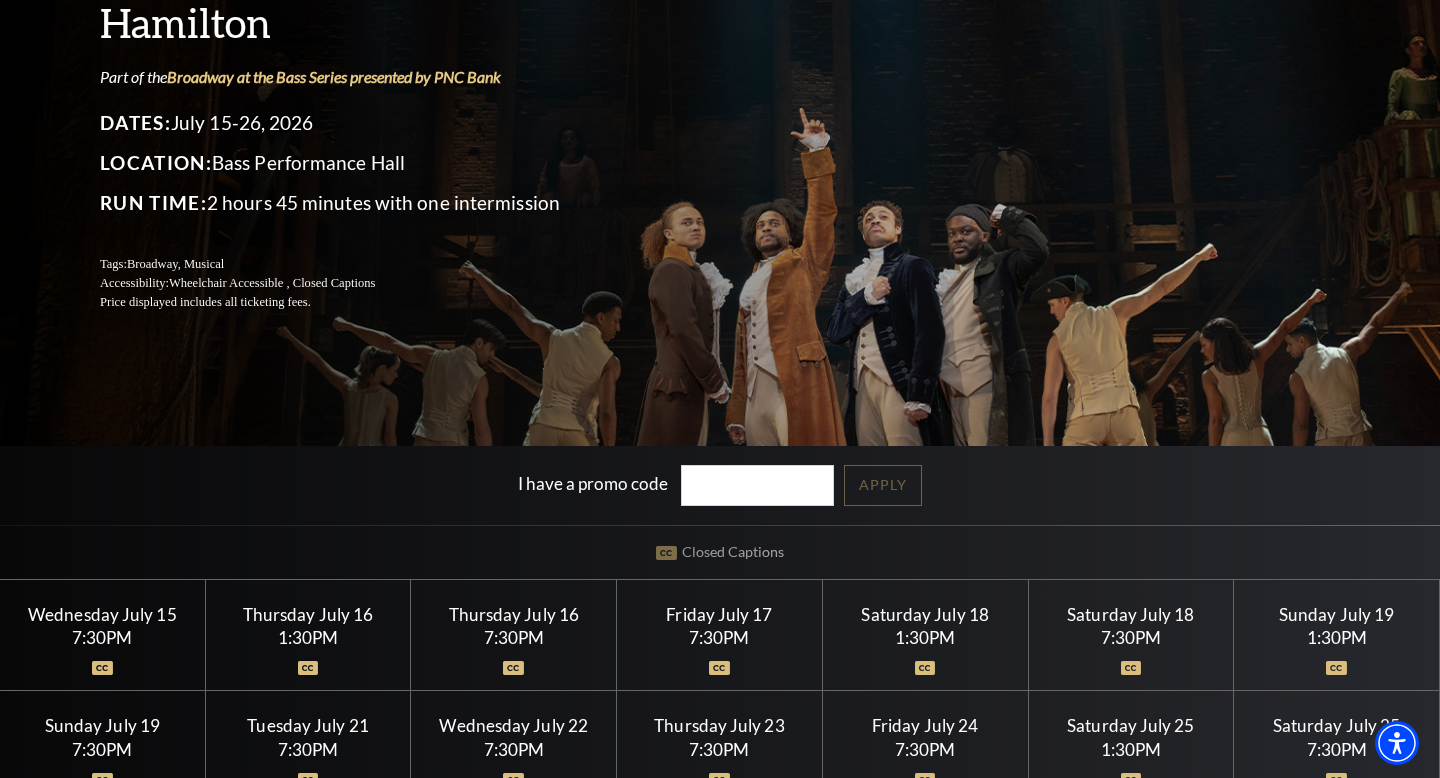 scroll, scrollTop: 0, scrollLeft: 0, axis: both 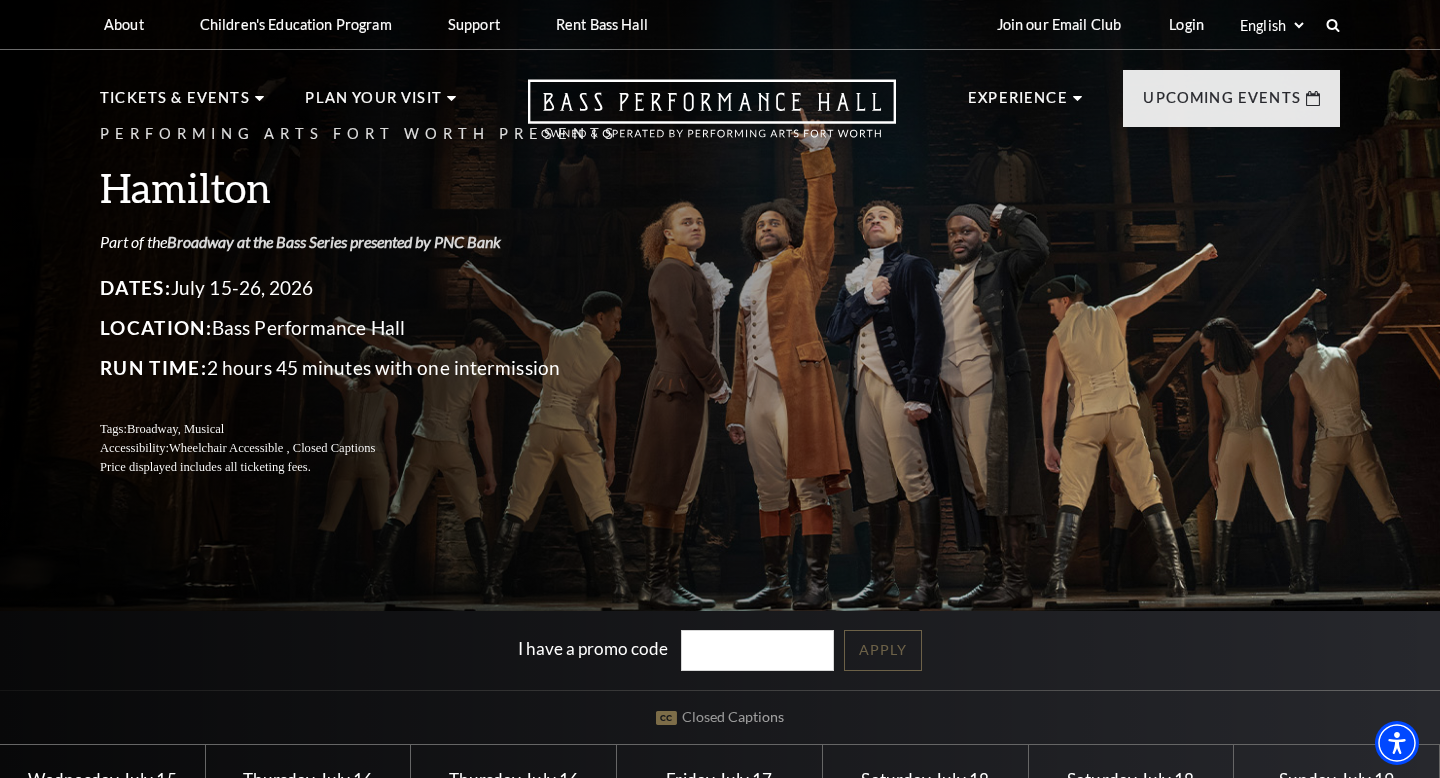 click on "Broadway at the Bass Series presented by PNC Bank" at bounding box center [334, 241] 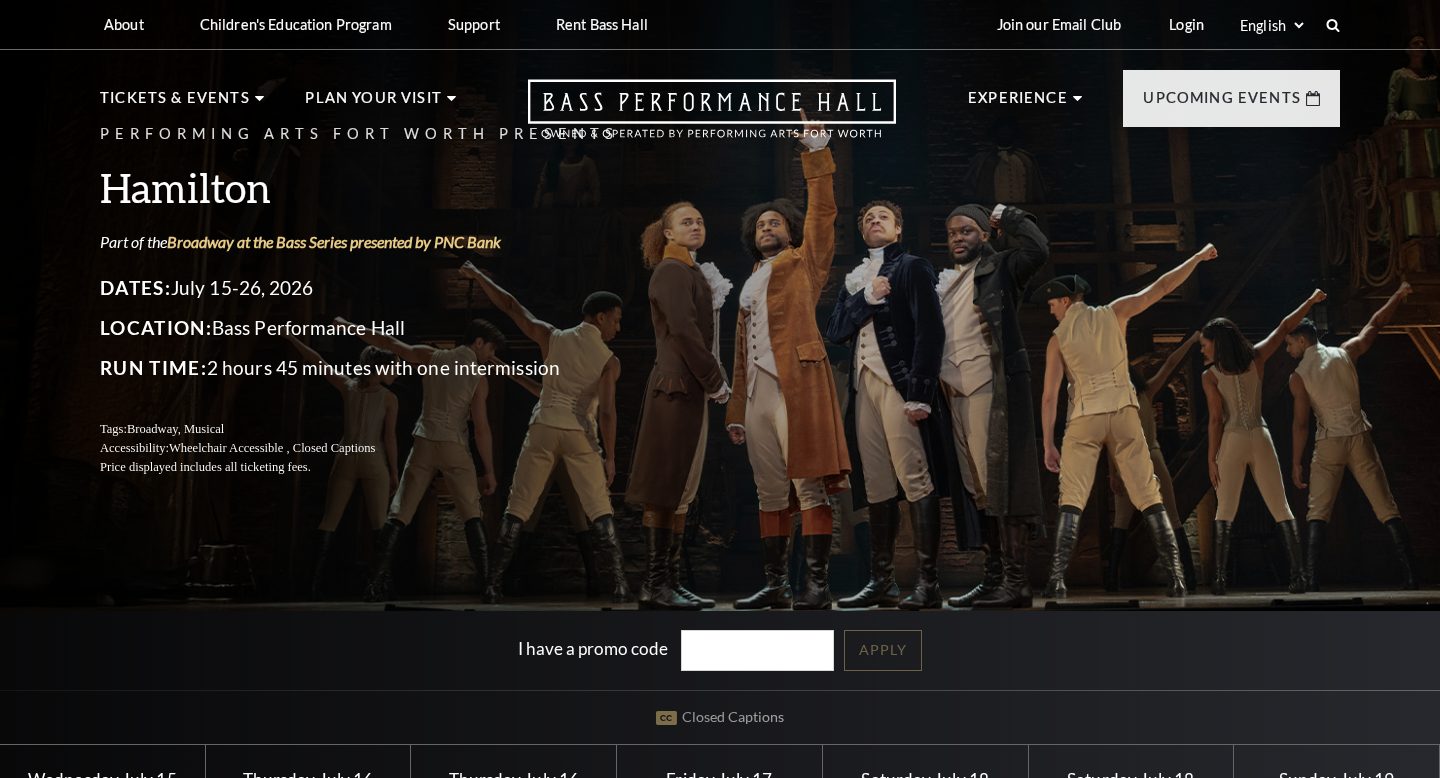 scroll, scrollTop: 0, scrollLeft: 0, axis: both 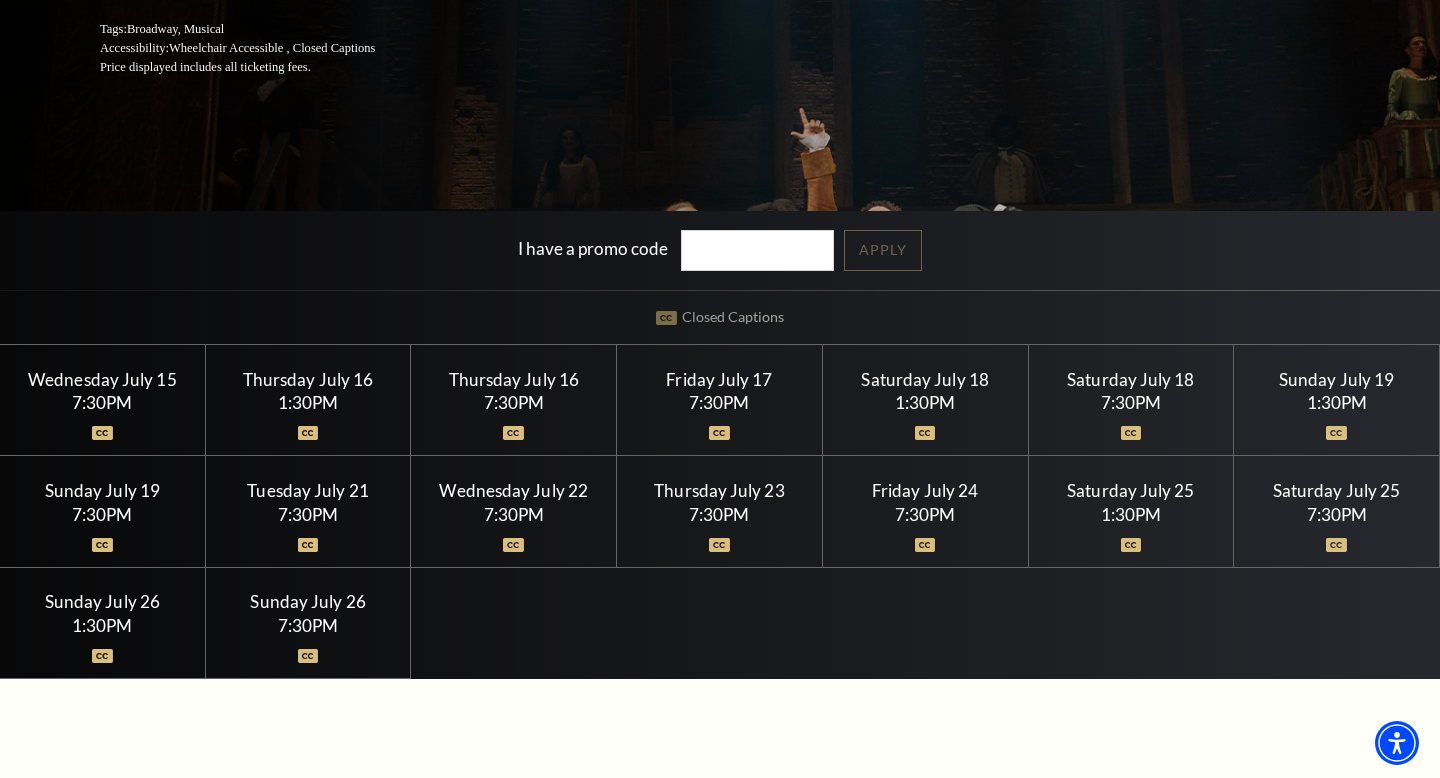 click on "7:30PM" at bounding box center [719, 514] 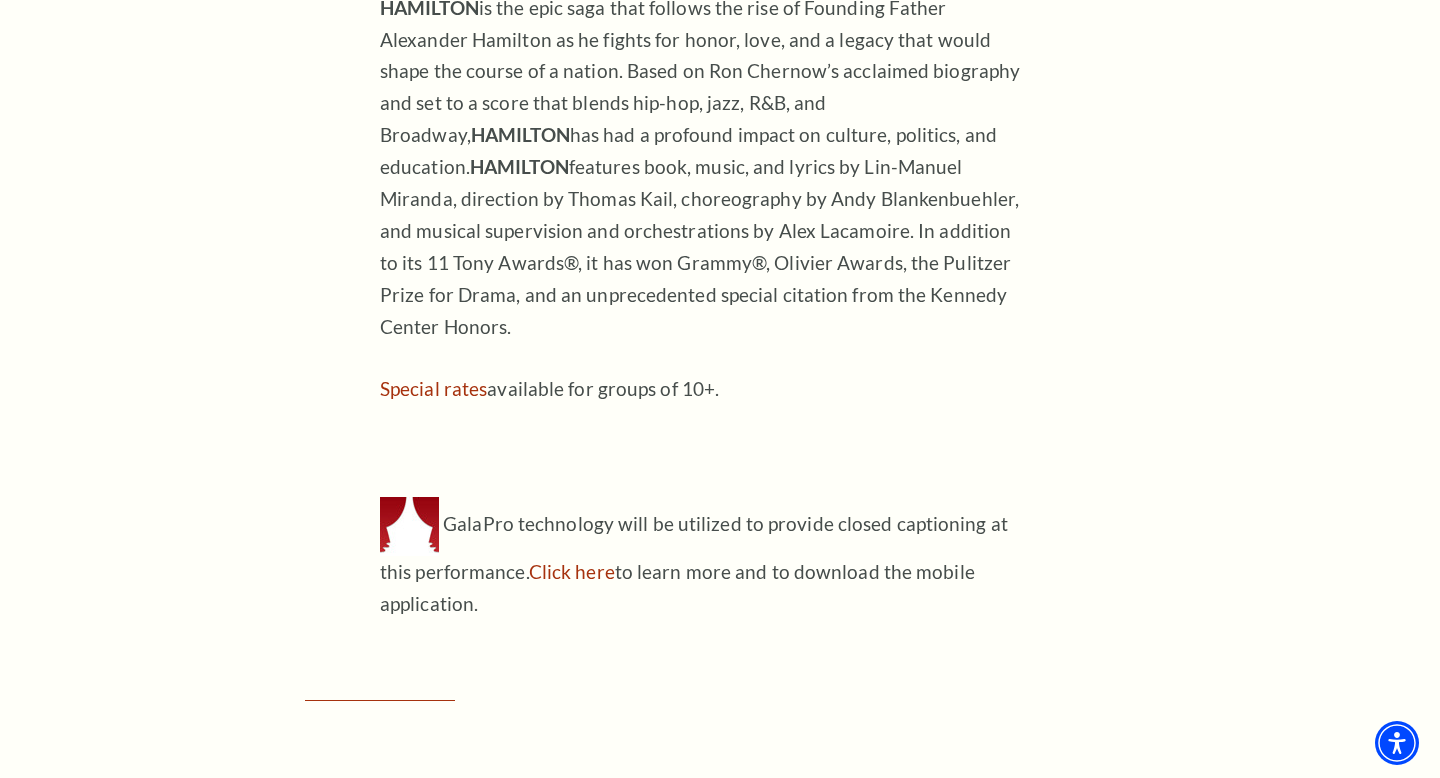 scroll, scrollTop: 1982, scrollLeft: 0, axis: vertical 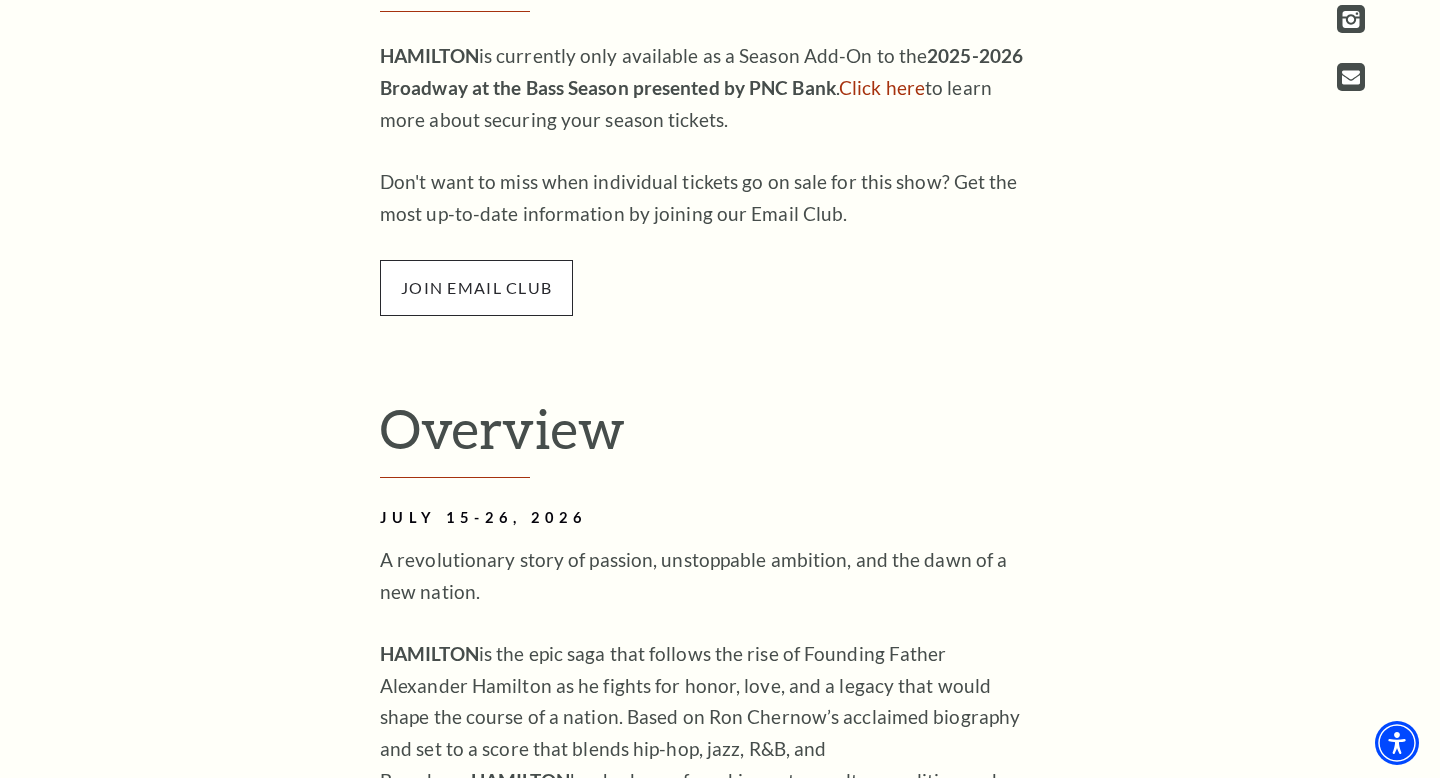 click on "join email club" at bounding box center [476, 288] 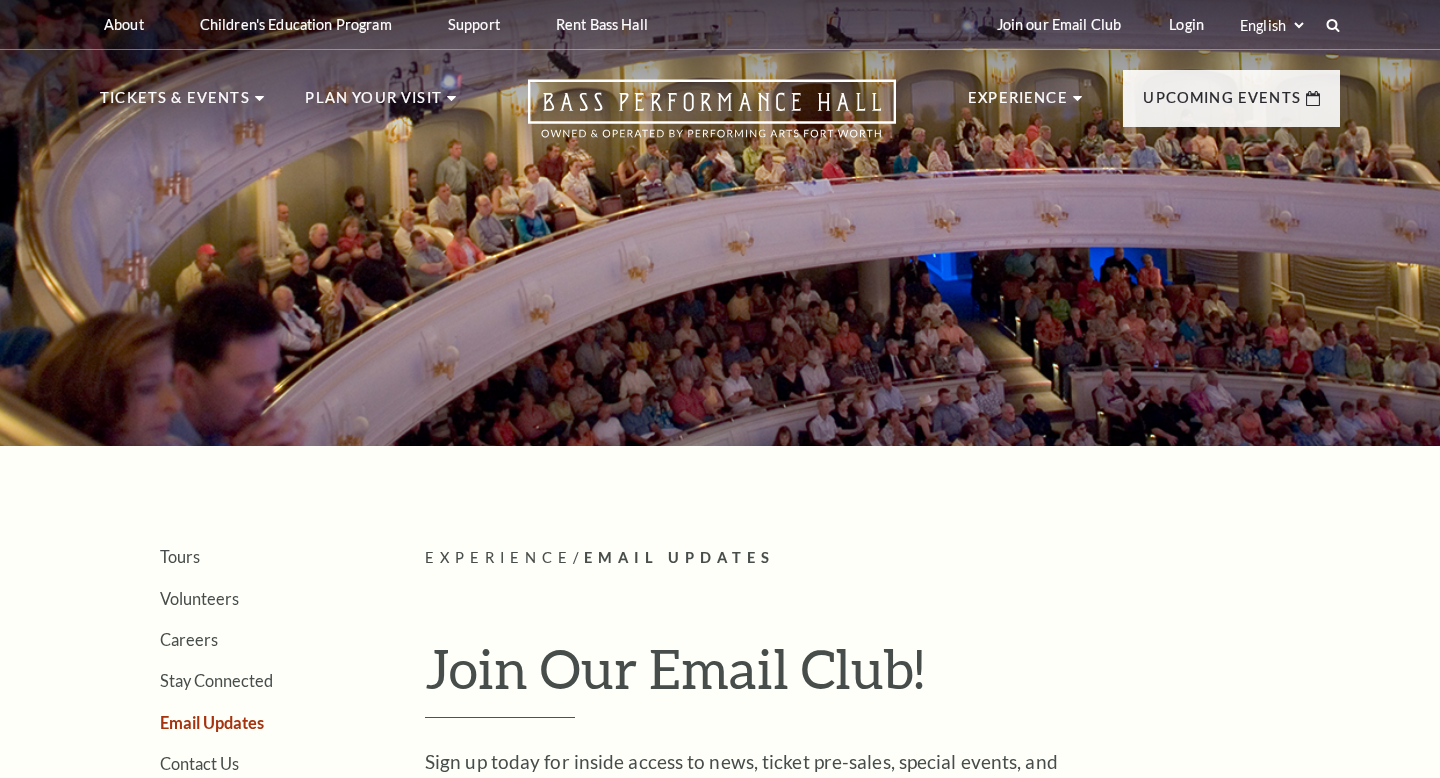 scroll, scrollTop: 0, scrollLeft: 0, axis: both 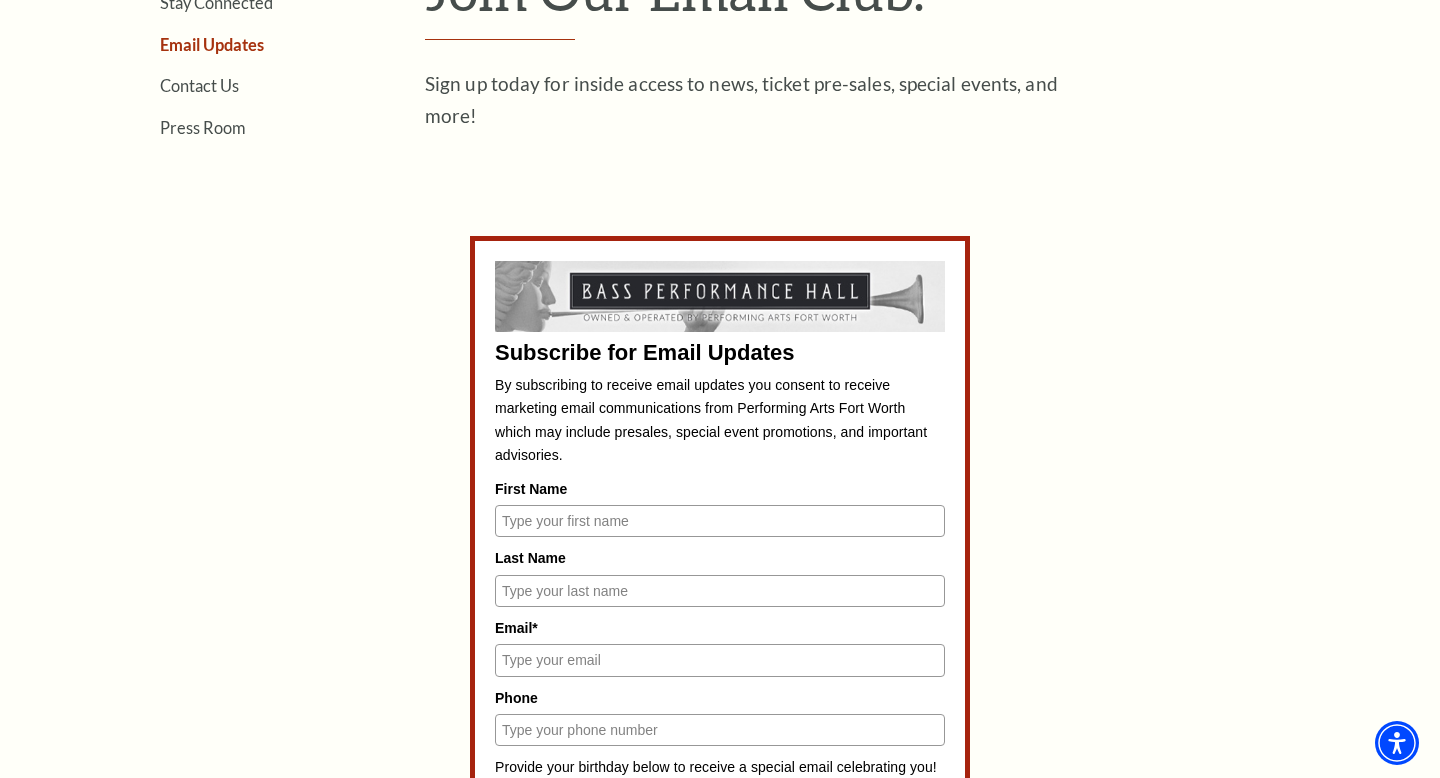 click on "First Name" at bounding box center (720, 521) 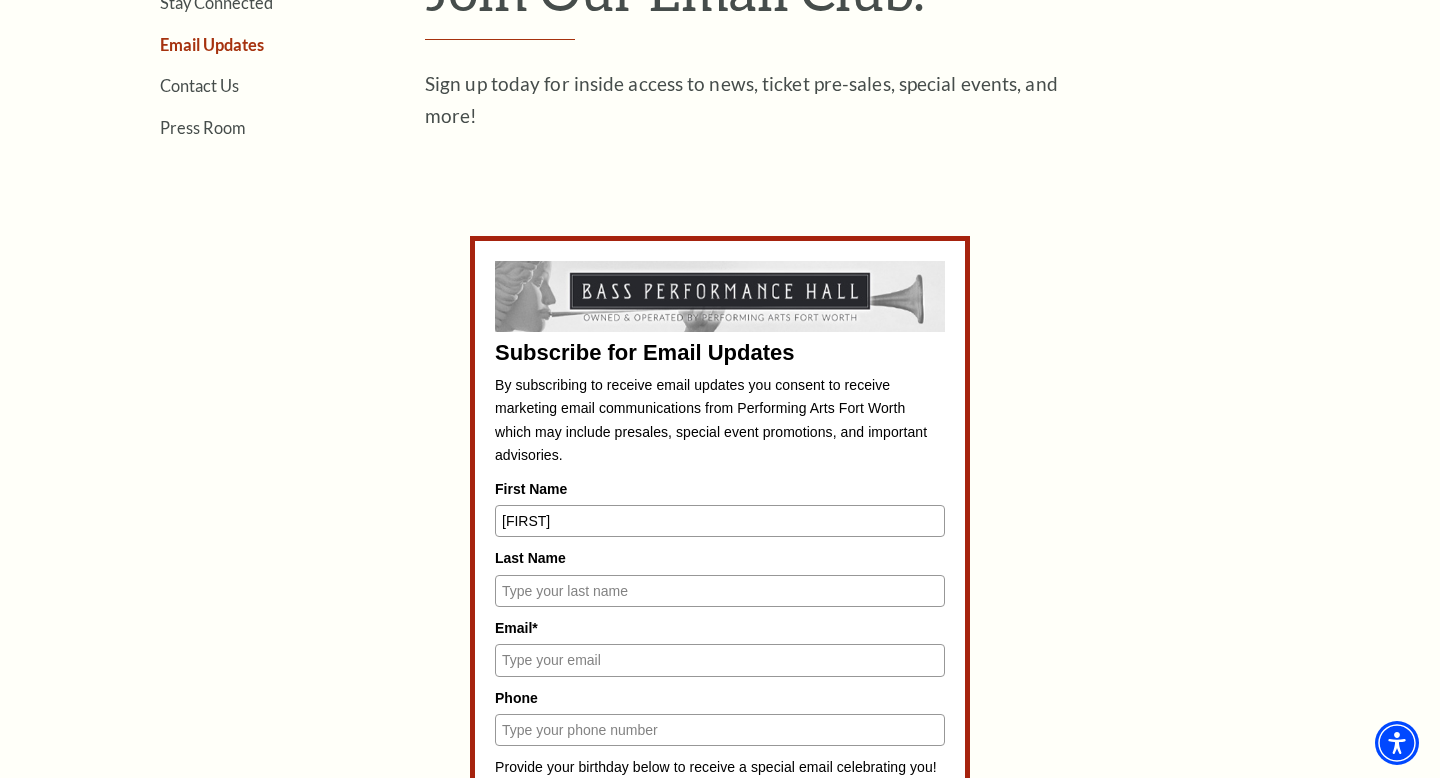 type on "[LAST]" 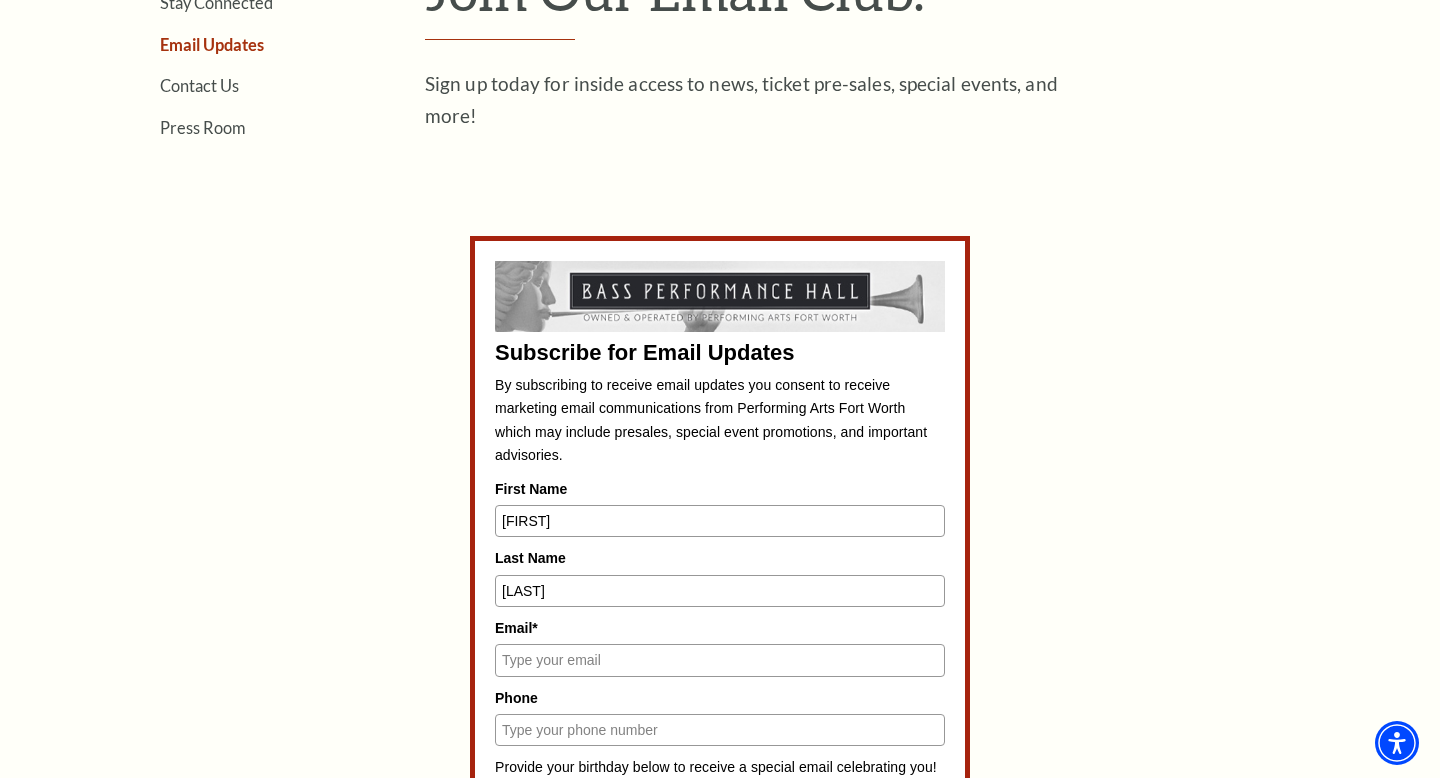 type on "[EMAIL]" 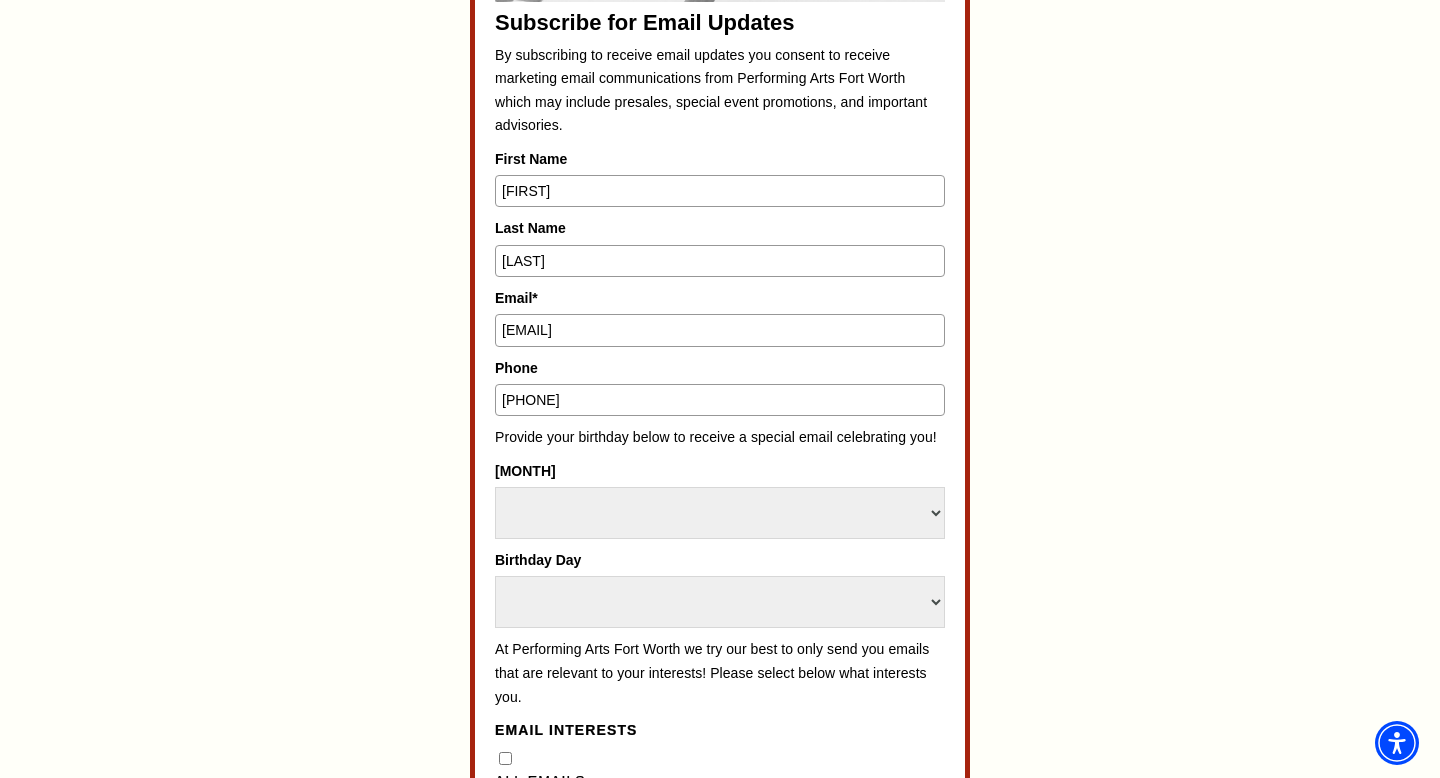 scroll, scrollTop: 1015, scrollLeft: 0, axis: vertical 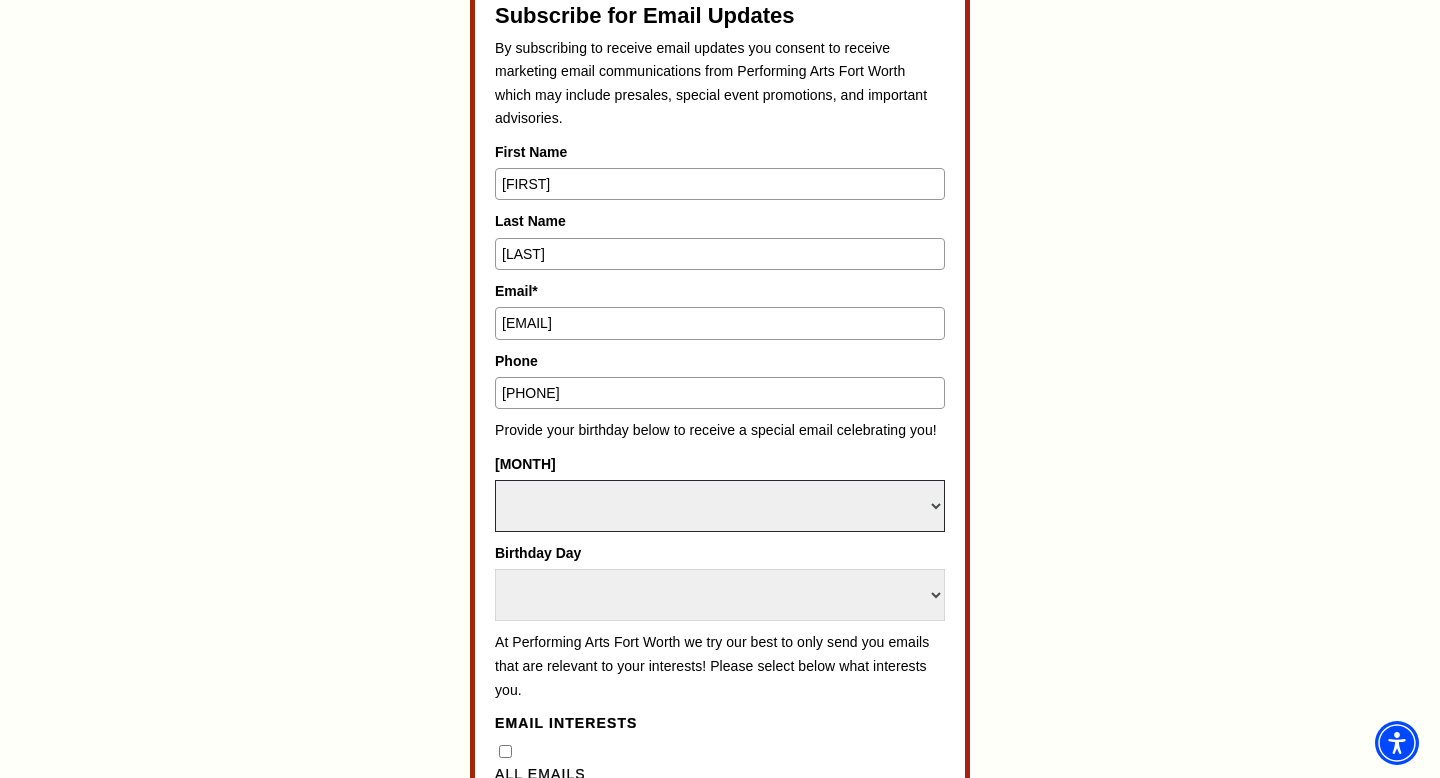 click on "Select Month
January
February
March
April
May
June
July
August
September
October
November
December" at bounding box center [720, 506] 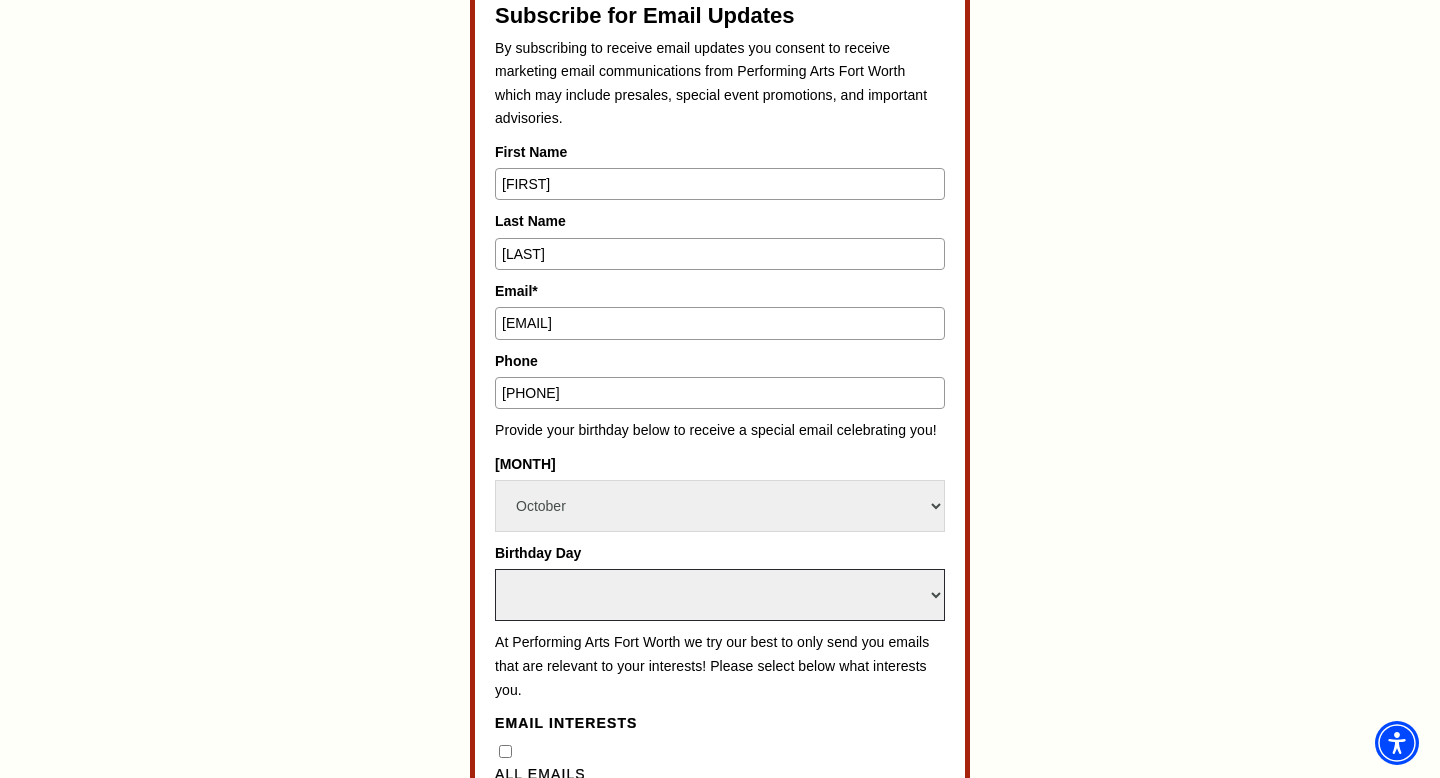 click on "Select Day
1
2
3
4
5
6
7
8
9
10
11
12
13
14
15
16
17
18
19
20
21
22
23
24
25
26
27
28
29
30
31" at bounding box center (720, 595) 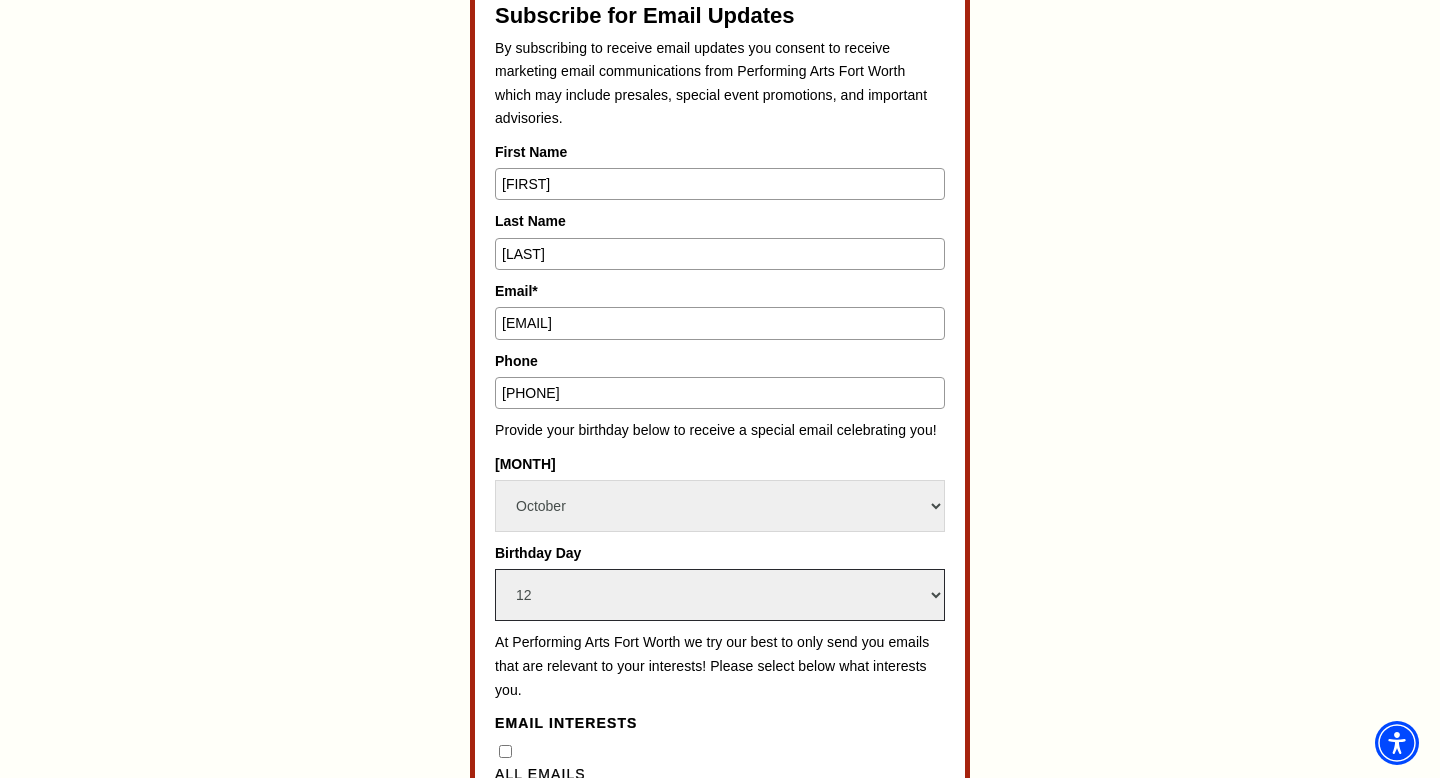 click on "Select Day
1
2
3
4
5
6
7
8
9
10
11
12
13
14
15
16
17
18
19
20
21
22
23
24
25
26
27
28
29
30
31" at bounding box center [720, 595] 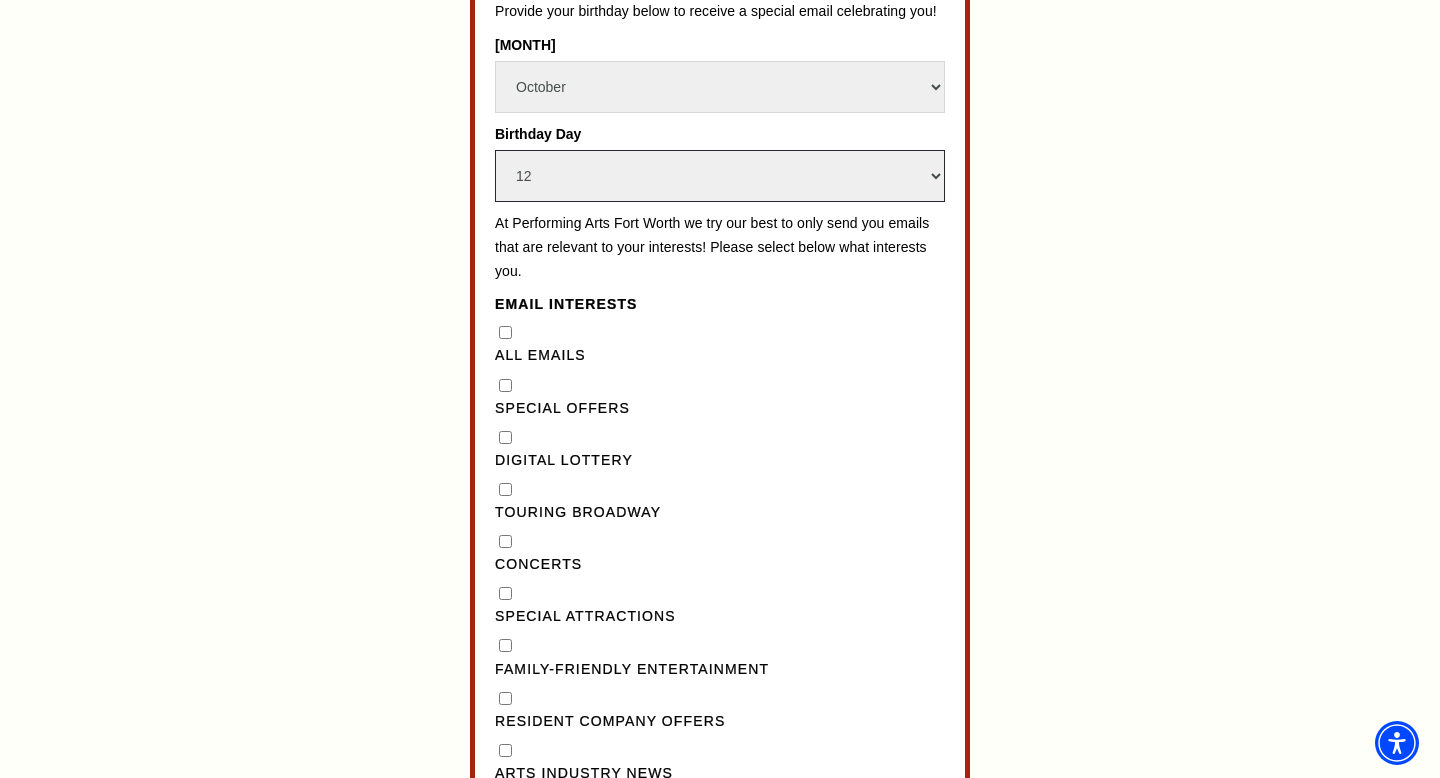 scroll, scrollTop: 1435, scrollLeft: 0, axis: vertical 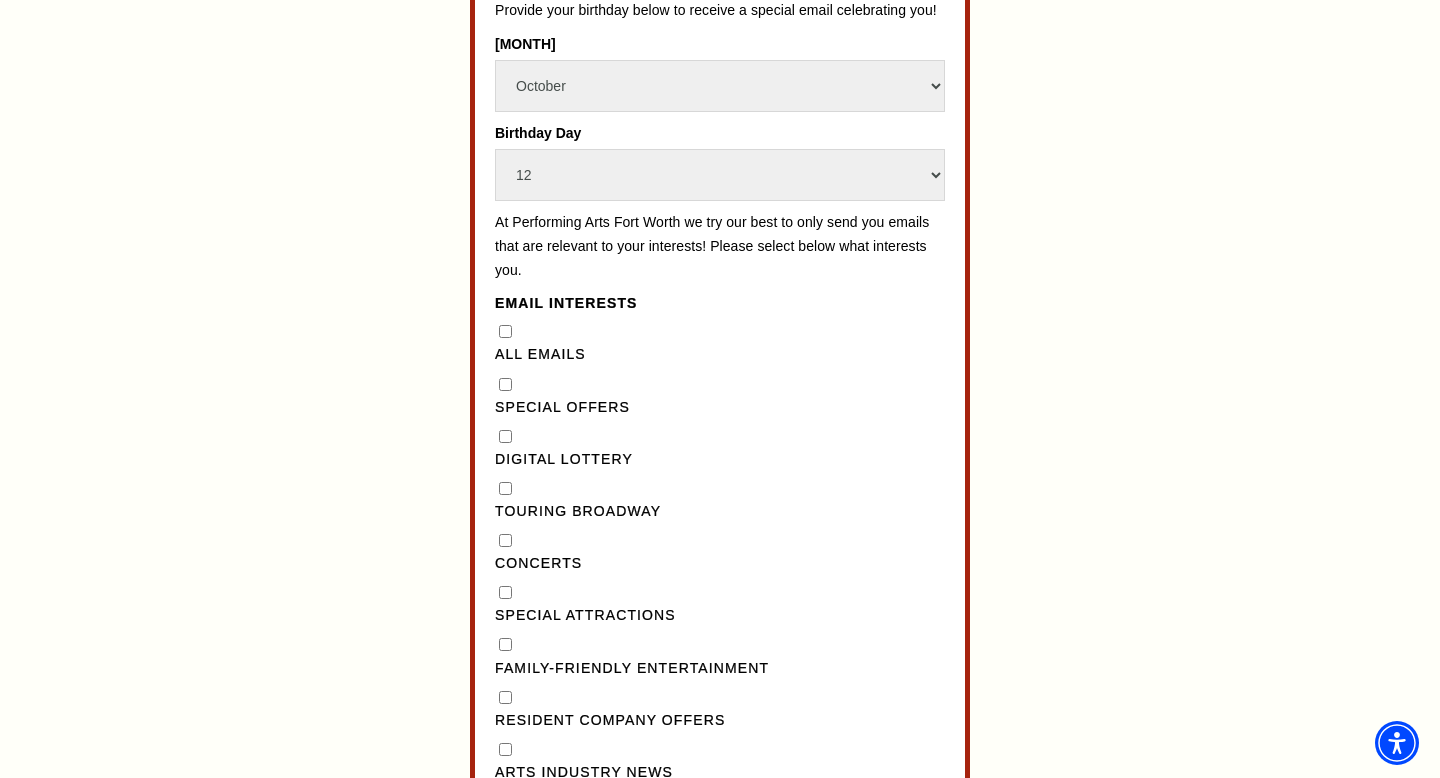 click on "All Emails" at bounding box center (505, 331) 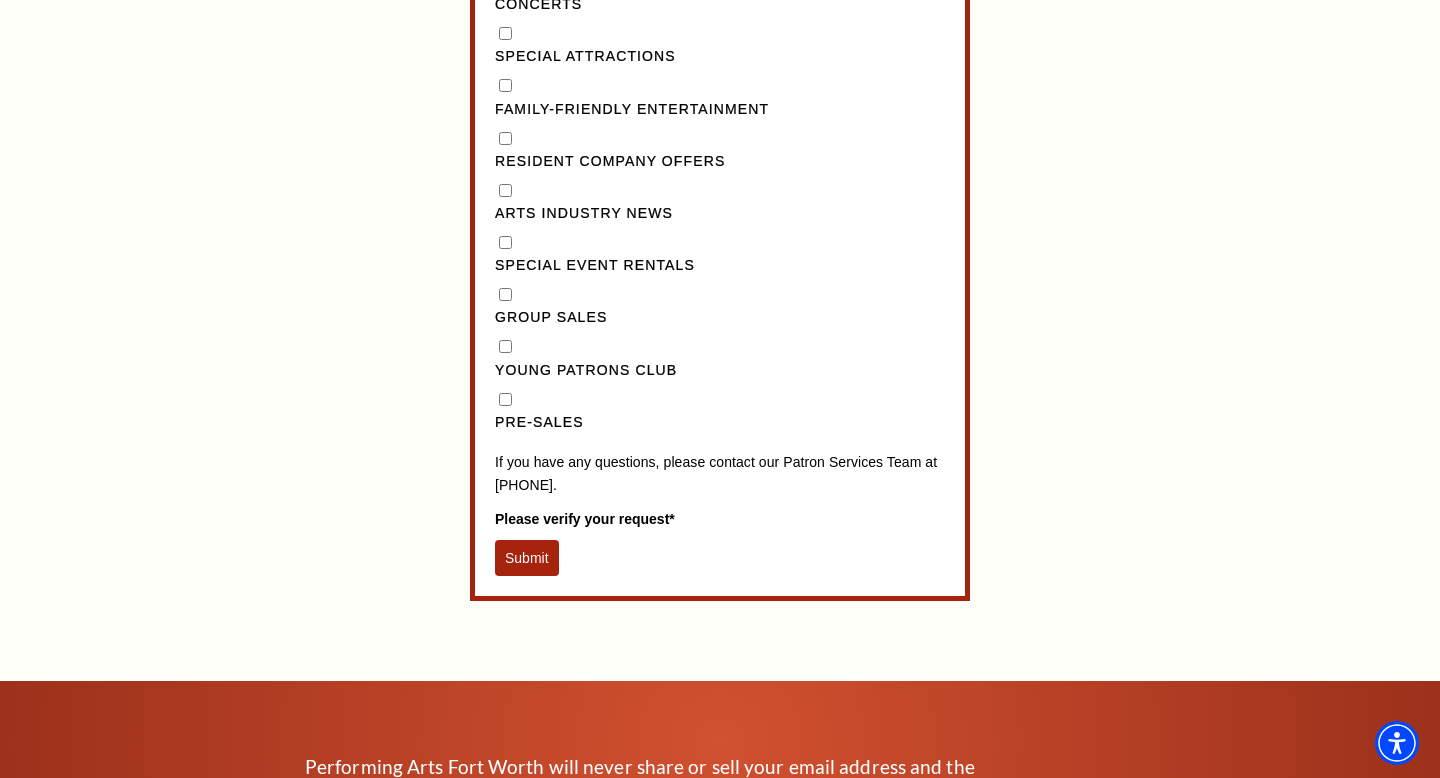 scroll, scrollTop: 2019, scrollLeft: 0, axis: vertical 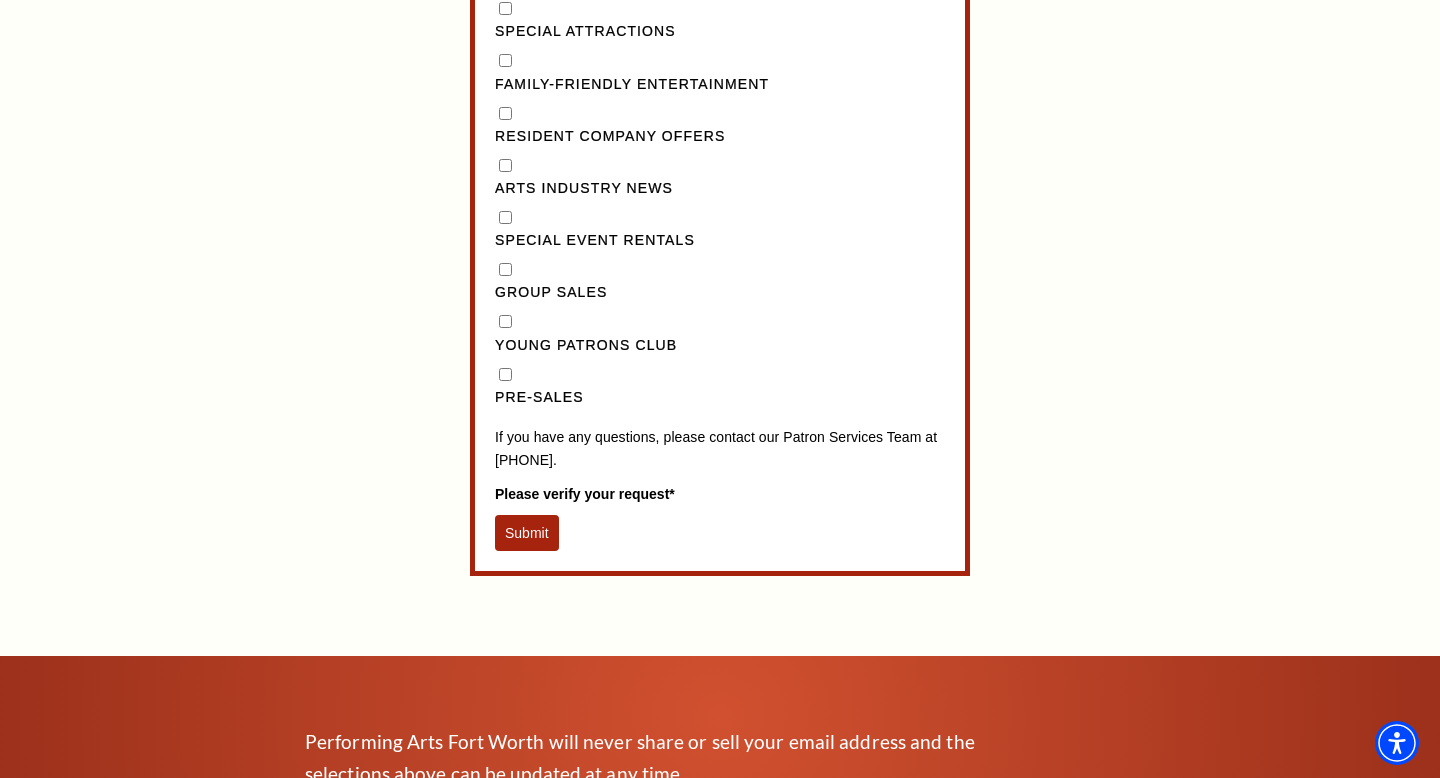 click on "Submit" at bounding box center [527, 533] 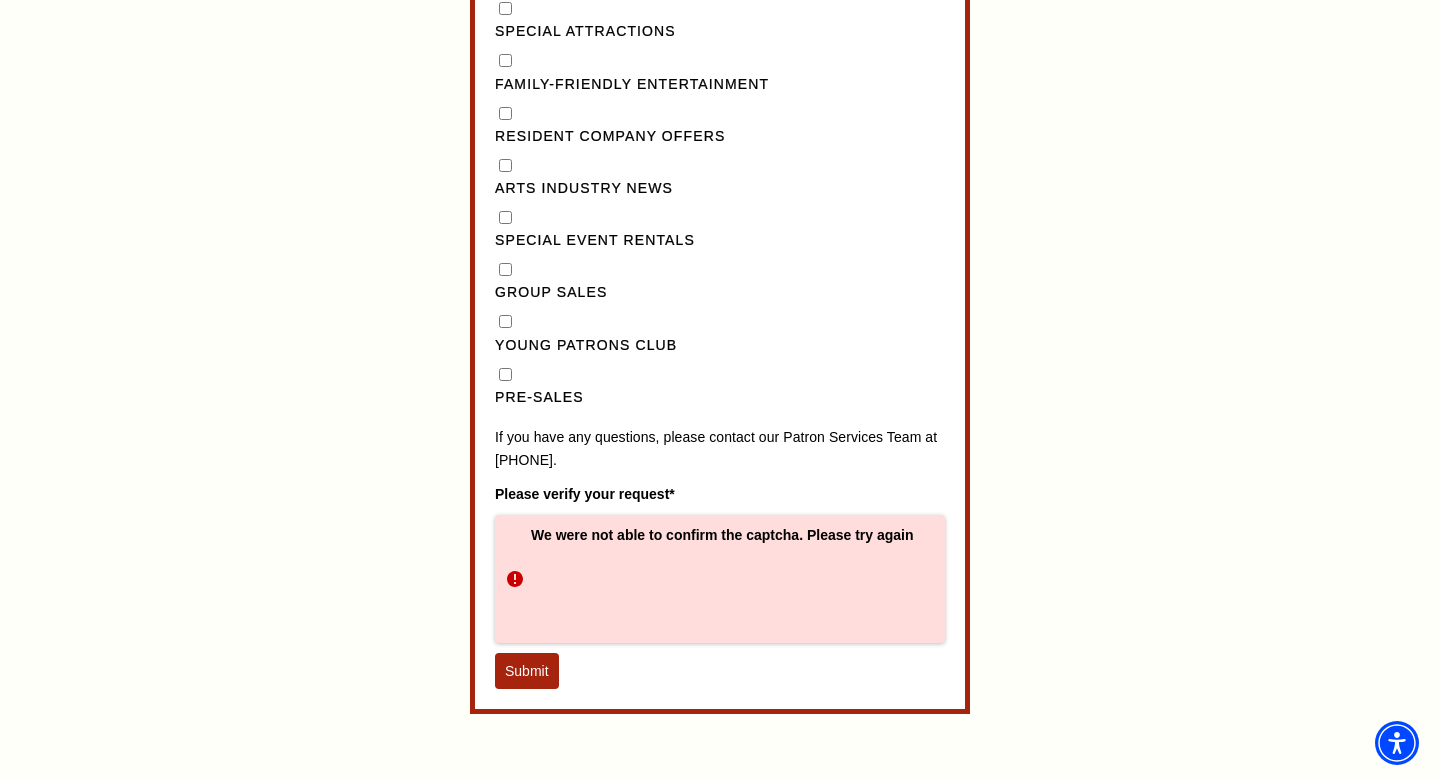 click on "Submit" at bounding box center (527, 671) 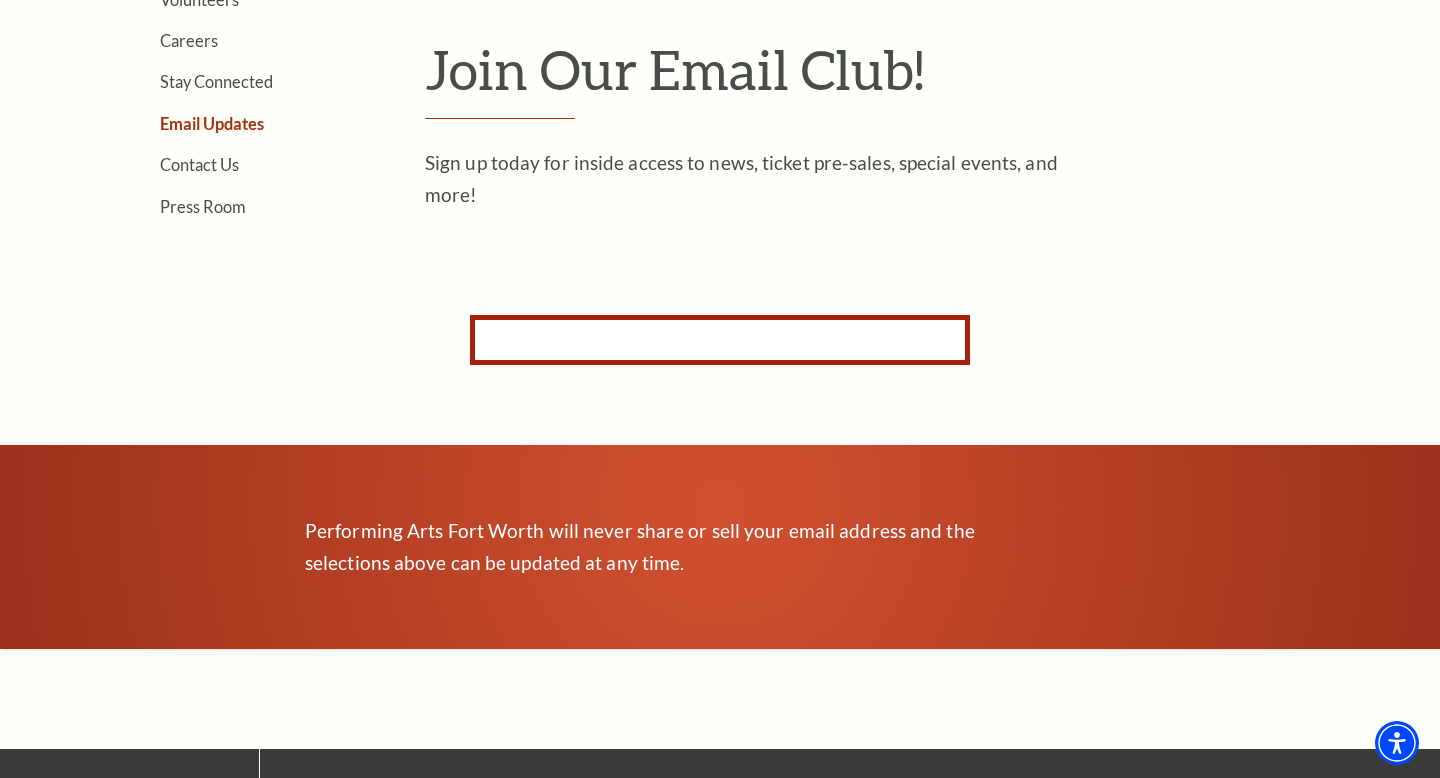 scroll, scrollTop: 586, scrollLeft: 0, axis: vertical 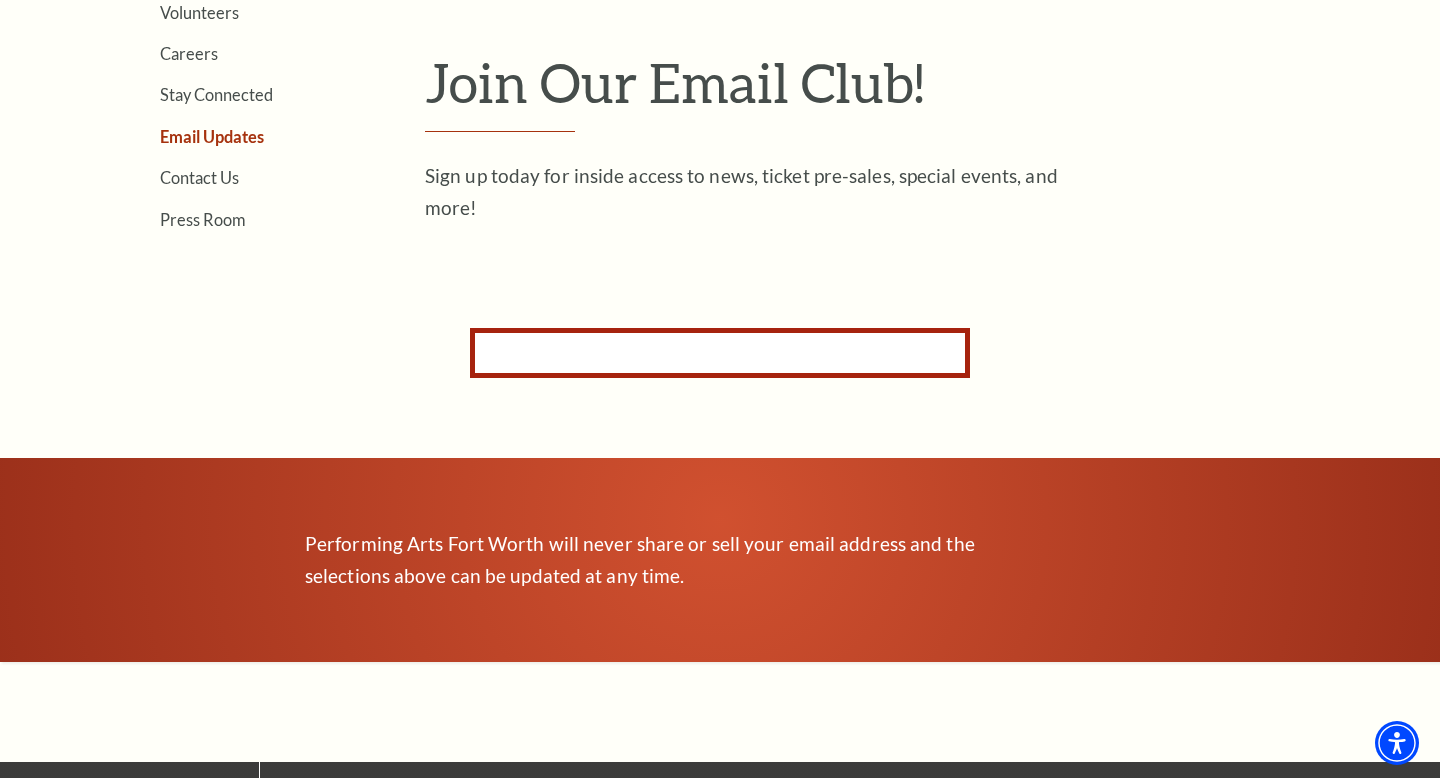 click on "Subscribe for Email Updates
By subscribing to receive email updates you consent to receive marketing email communications from Performing Arts Fort Worth which may include presales, special event promotions, and important advisories.
First Name
[FIRST]
Last Name
[LAST]
Email*
[EMAIL]
Phone
[PHONE]
Provide your birthday below to receive a special email celebrating you!
Birthday Month
Select Month
January
February
March
April
May
June
July
August
September
October
November
December
Birthday Day
Select Day
1
2
3
4
5
6
7
8
9
10
11
12
13
14
15
16
17
18
19
20
21
22
23
24
25
26
27
28
29
30
31
At Performing Arts Fort Worth we try our best to only send you emails that are relevant to your interests! Please select below what interests you.
Email Interests
All Emails
Special Offers" at bounding box center [720, 353] 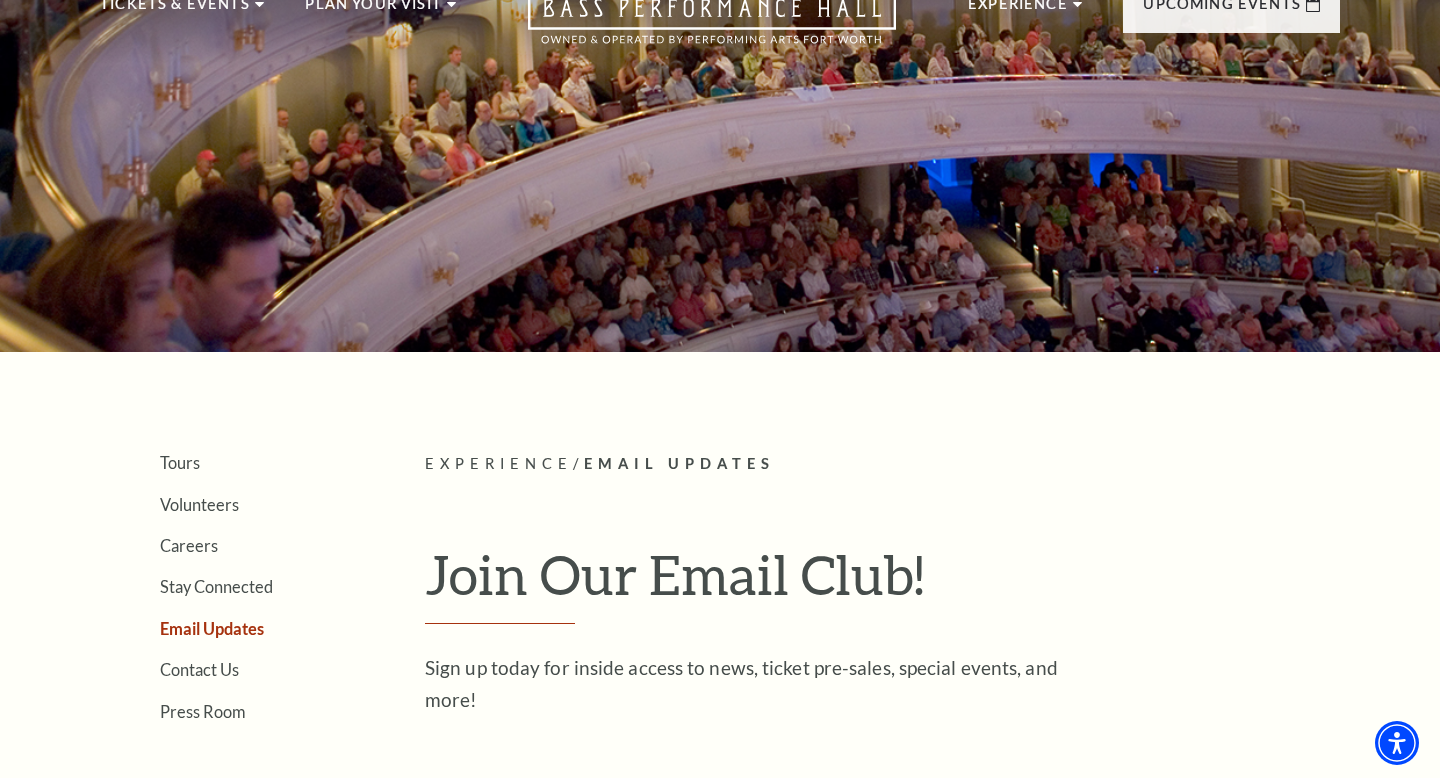 scroll, scrollTop: 0, scrollLeft: 0, axis: both 